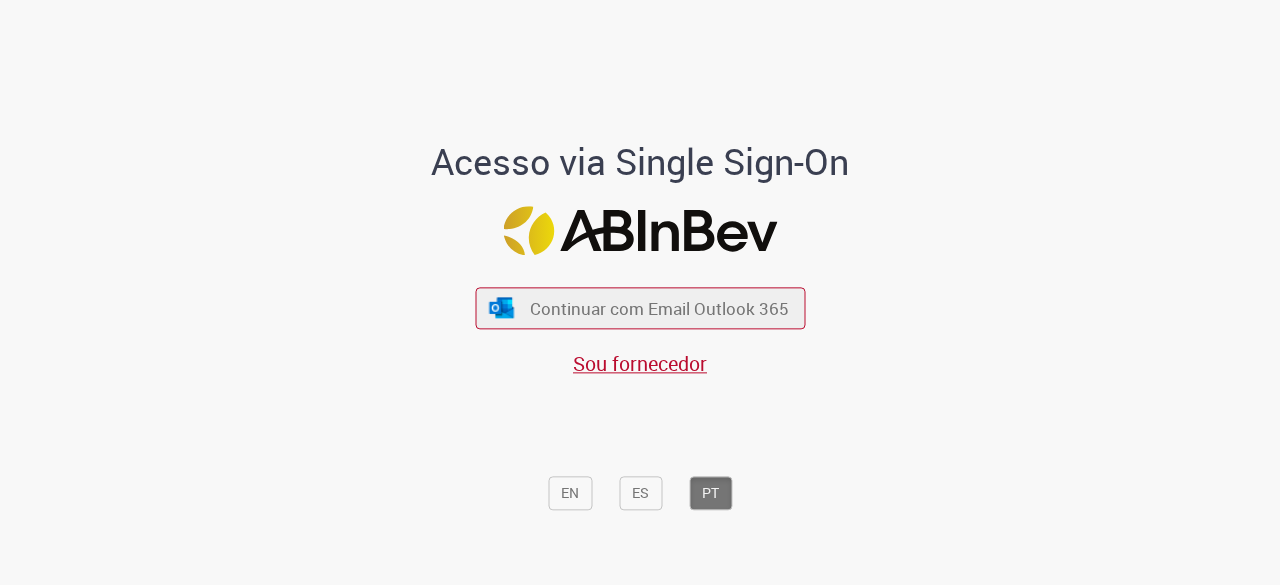 scroll, scrollTop: 0, scrollLeft: 0, axis: both 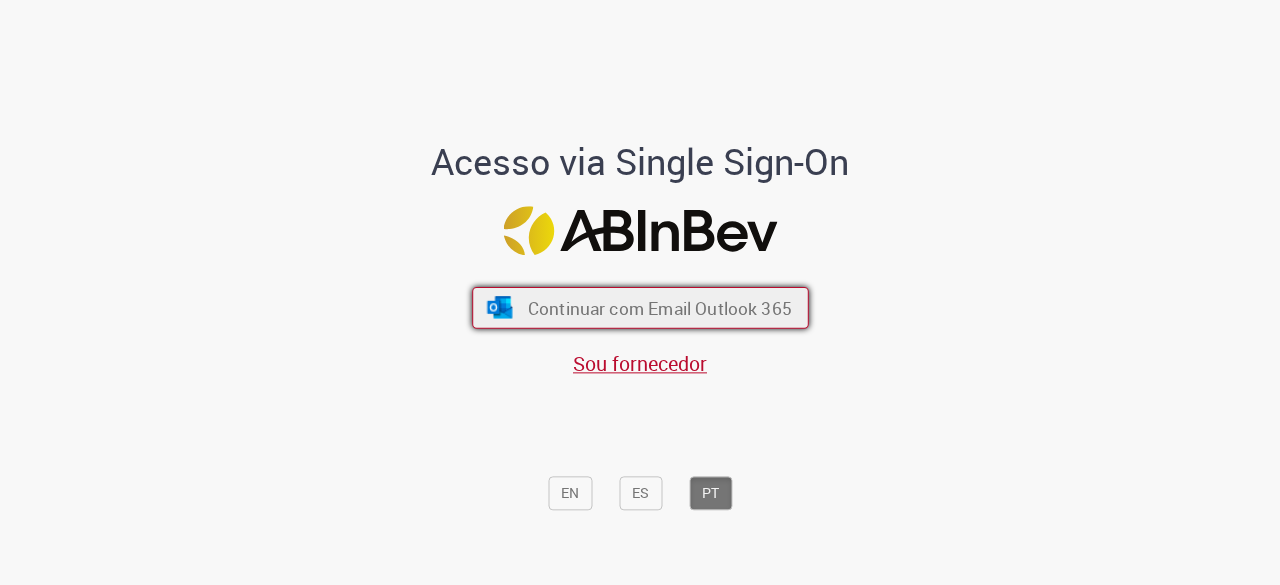 click on "Continuar com Email Outlook 365" at bounding box center [659, 308] 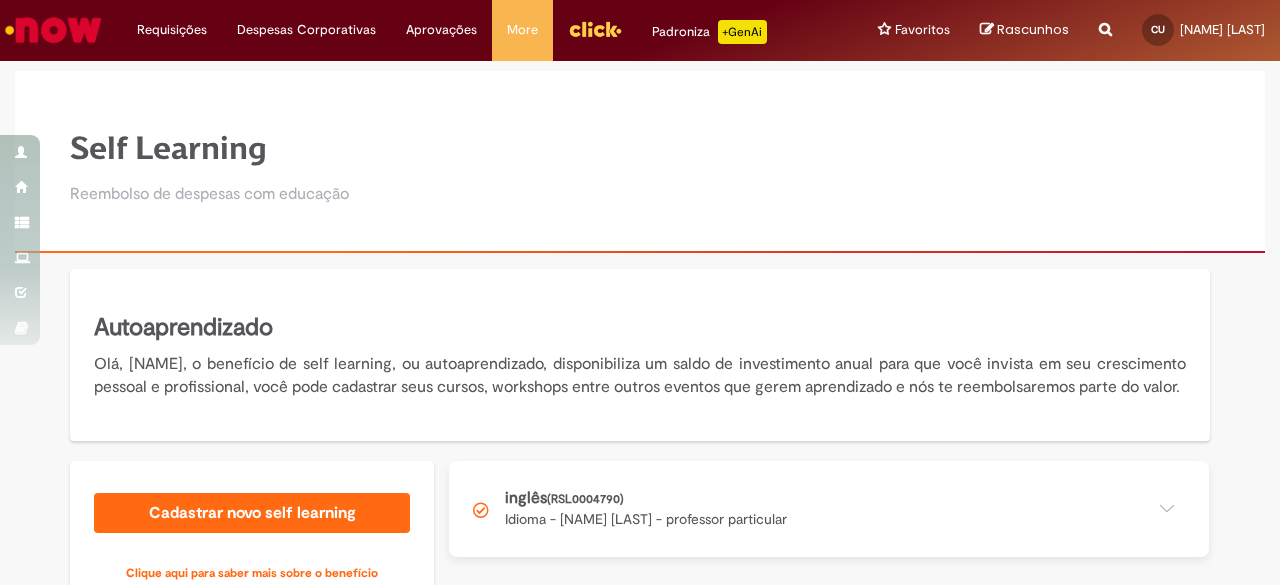 scroll, scrollTop: 0, scrollLeft: 0, axis: both 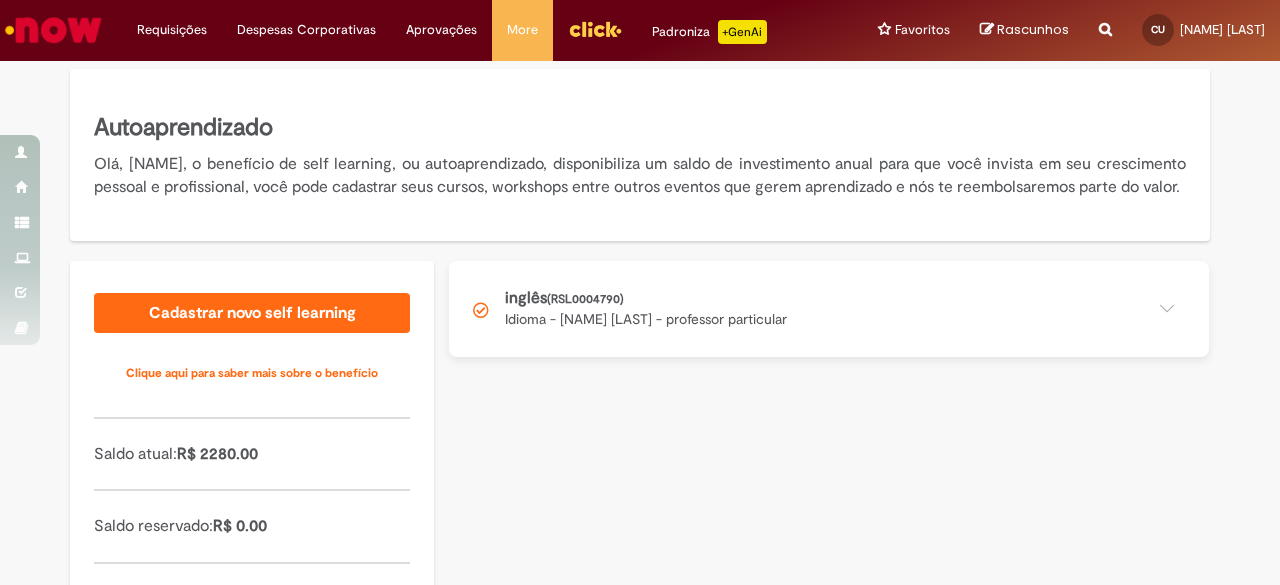 click at bounding box center (829, 309) 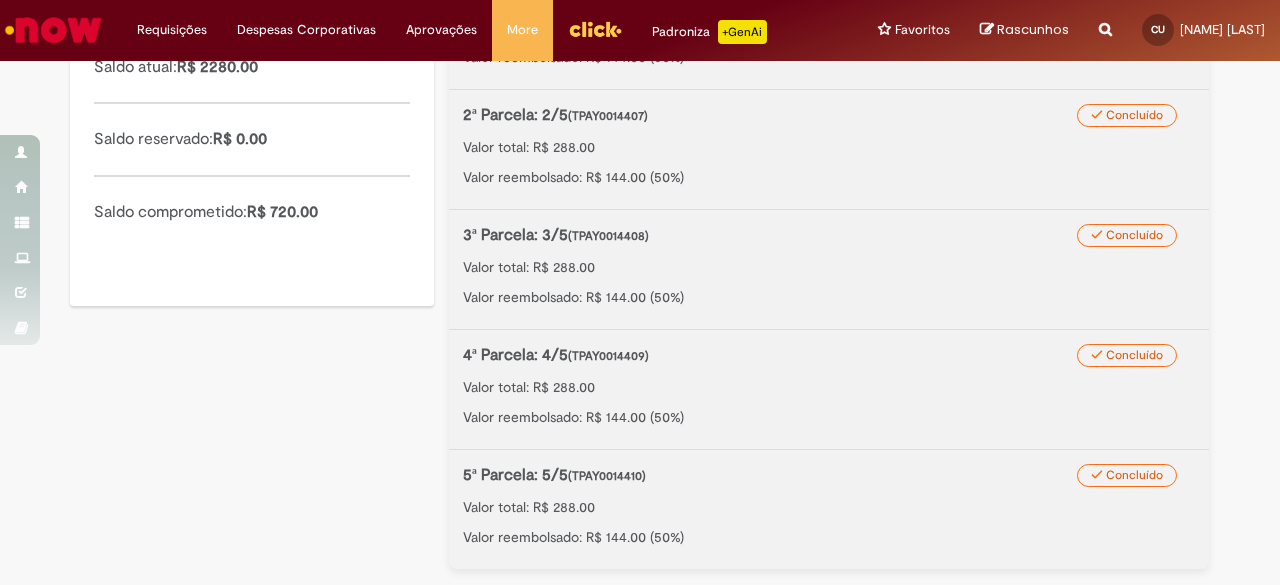 scroll, scrollTop: 308, scrollLeft: 0, axis: vertical 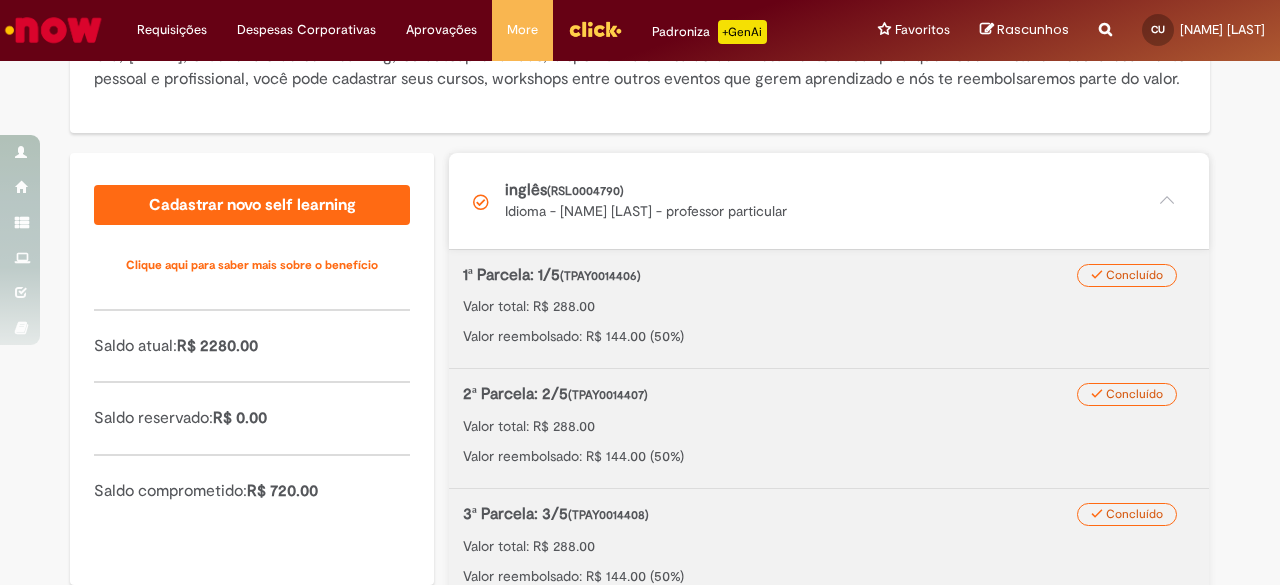 click at bounding box center (829, 201) 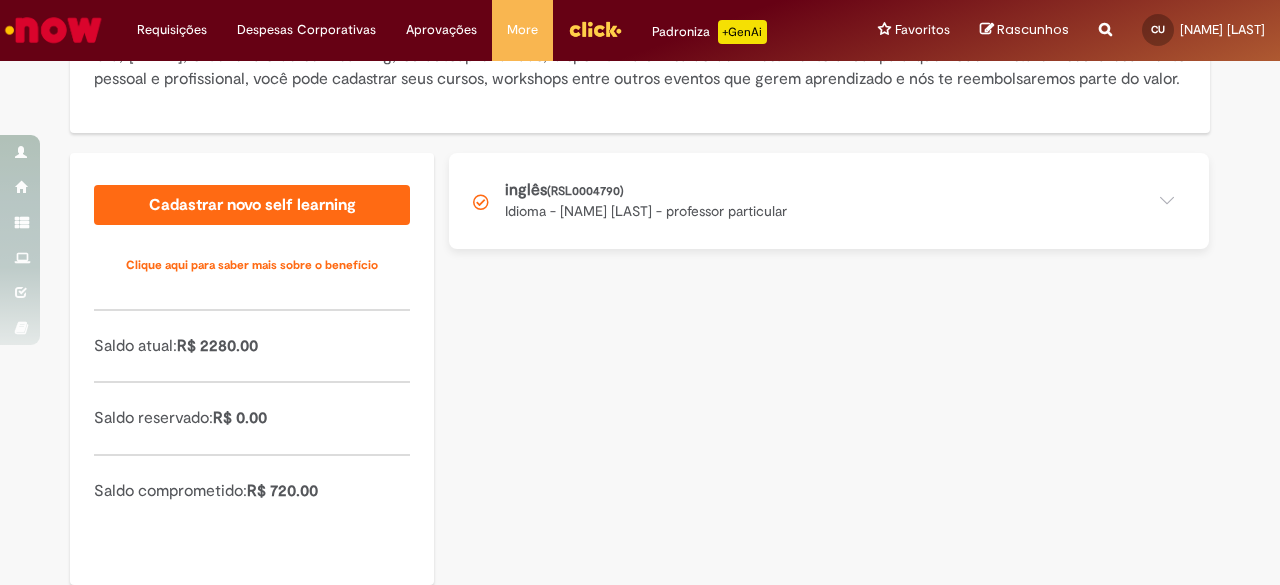 click at bounding box center [829, 201] 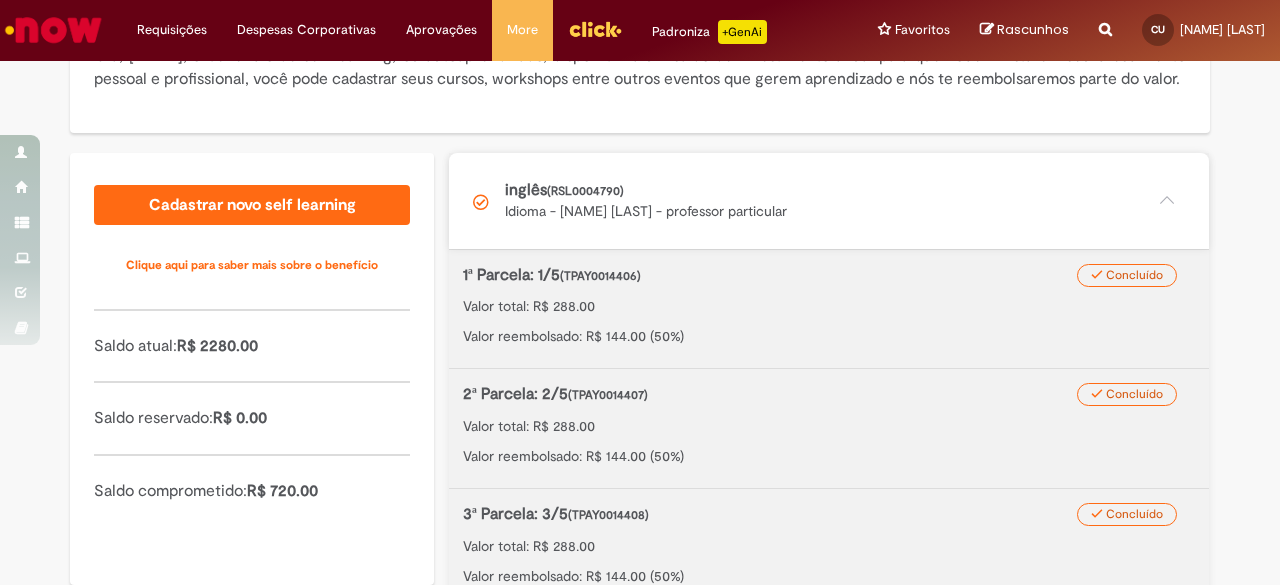 click at bounding box center (829, 201) 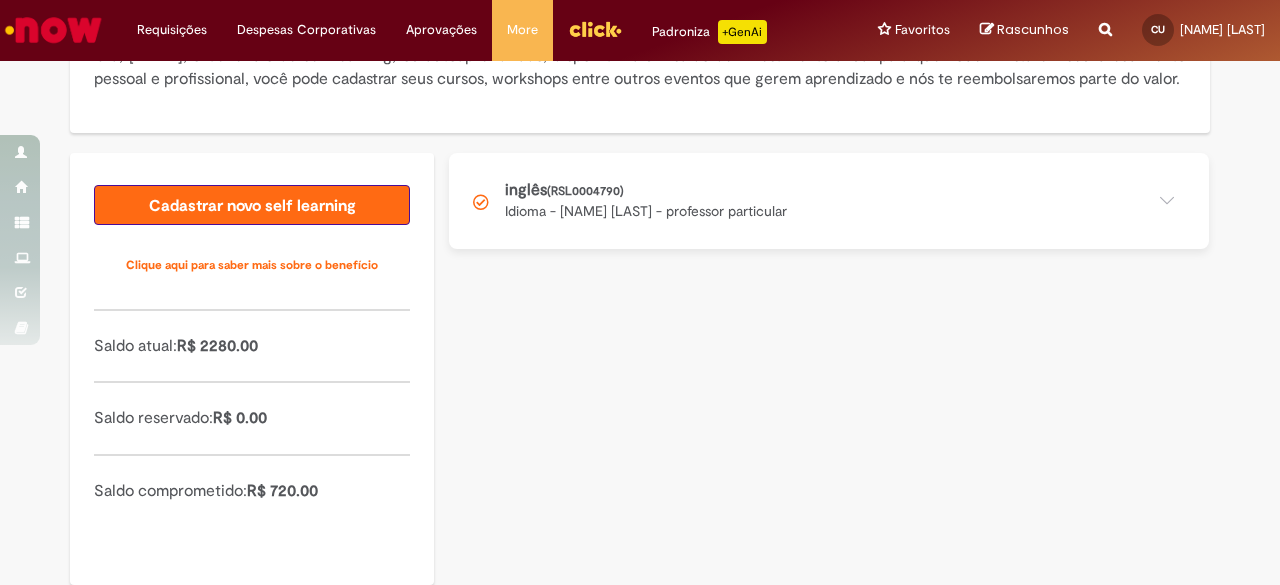 click on "Cadastrar novo self learning" at bounding box center (252, 205) 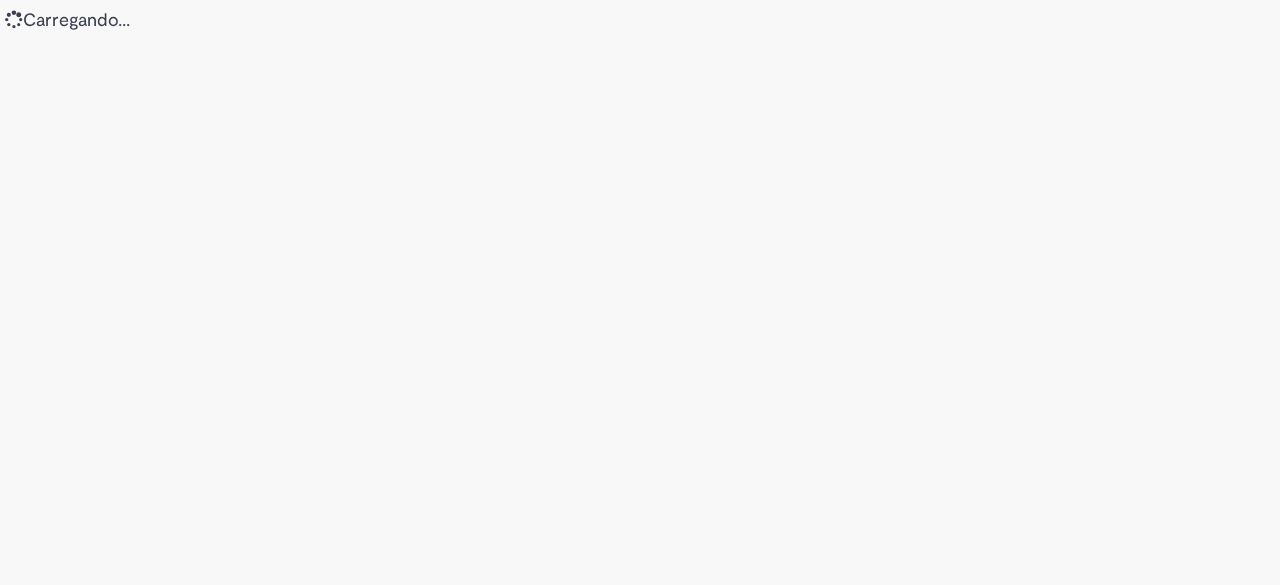 scroll, scrollTop: 0, scrollLeft: 0, axis: both 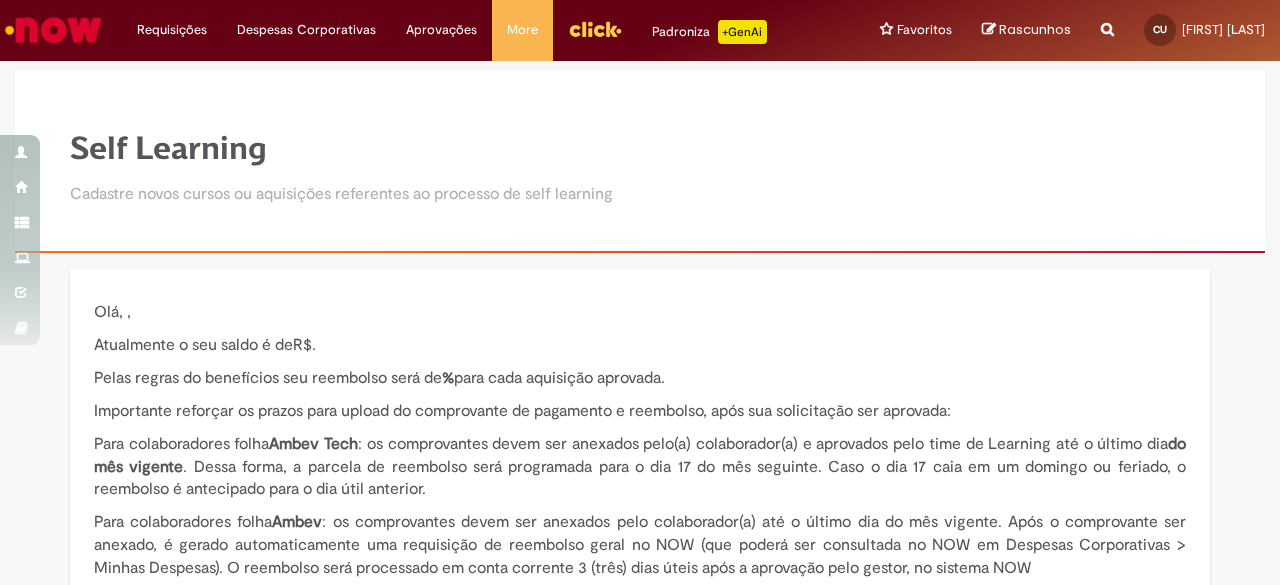 type on "**********" 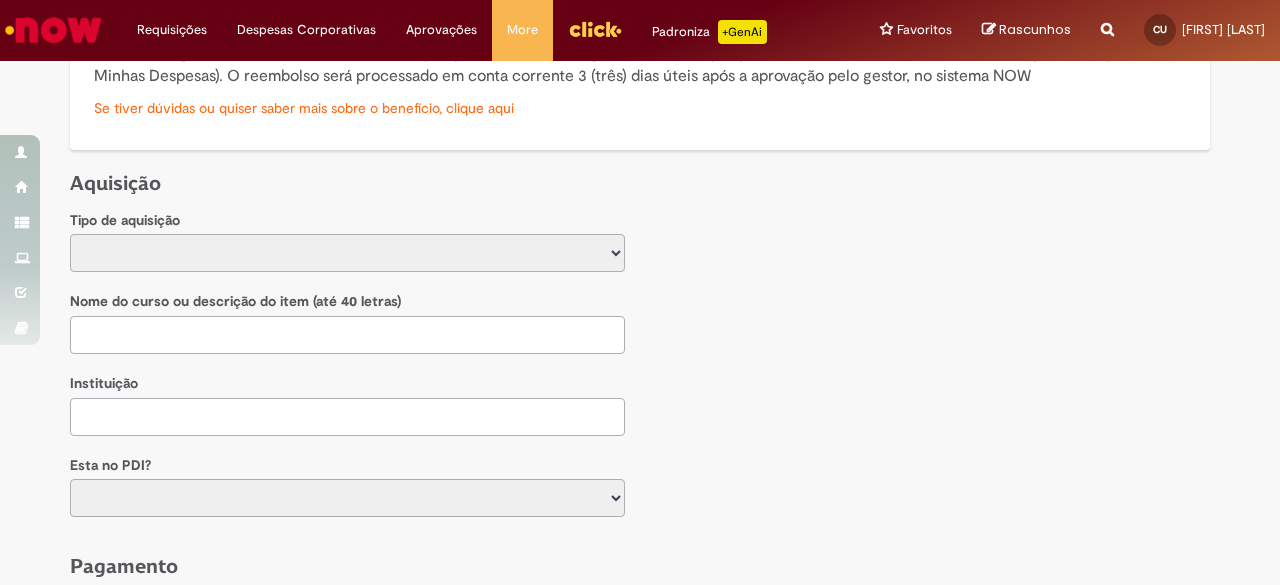 scroll, scrollTop: 500, scrollLeft: 0, axis: vertical 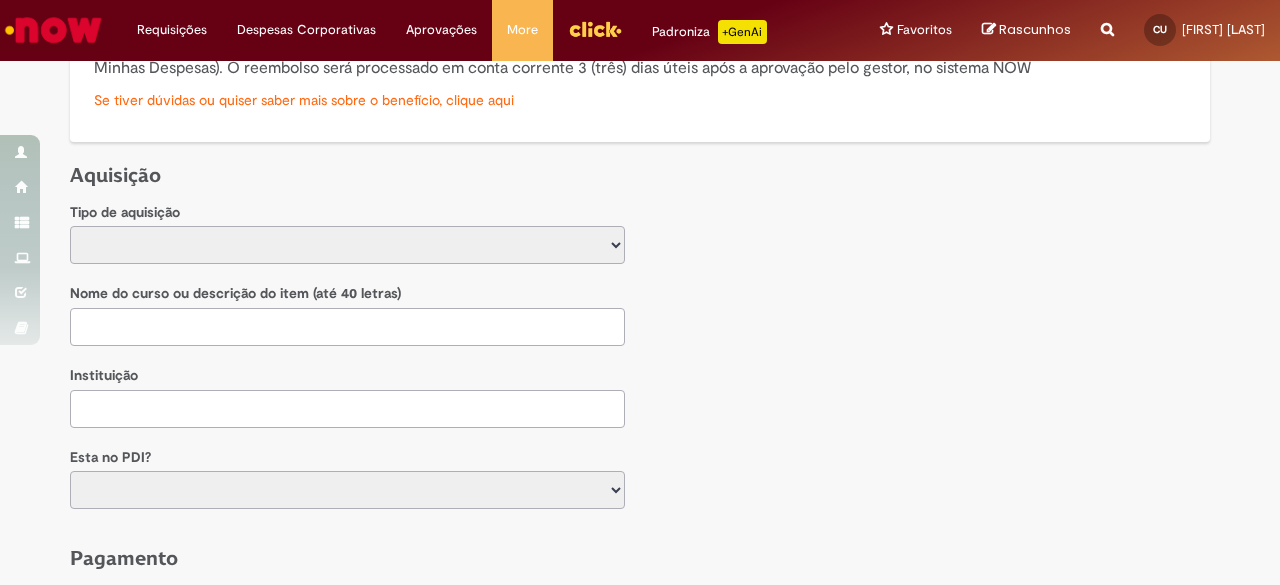 click on "**********" at bounding box center [347, 245] 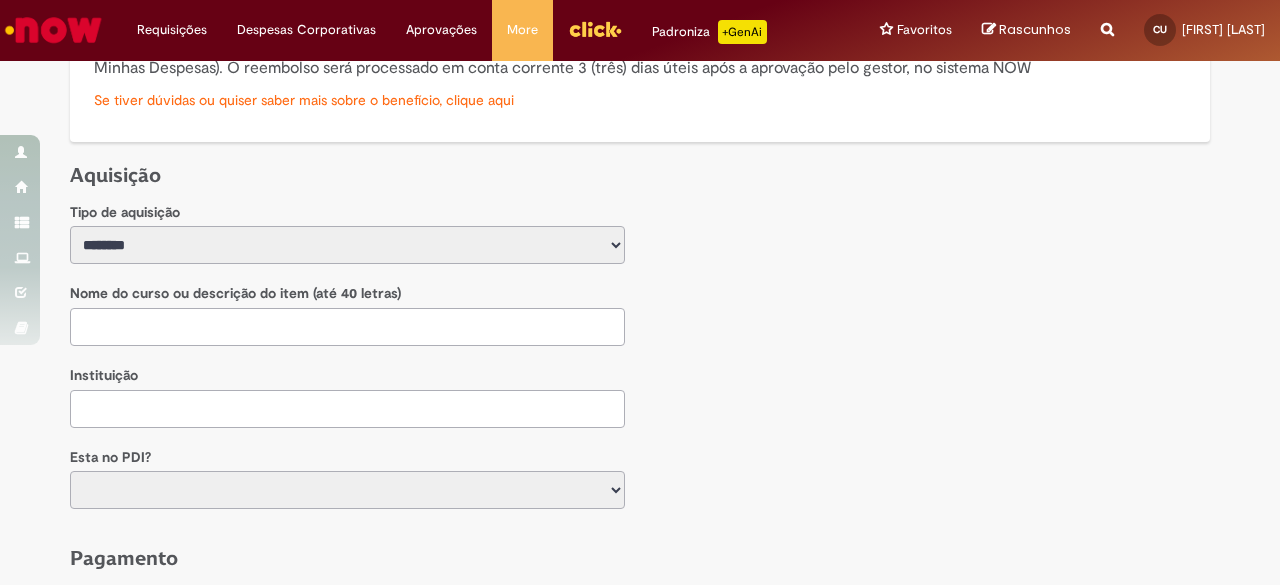 click on "**********" at bounding box center (347, 245) 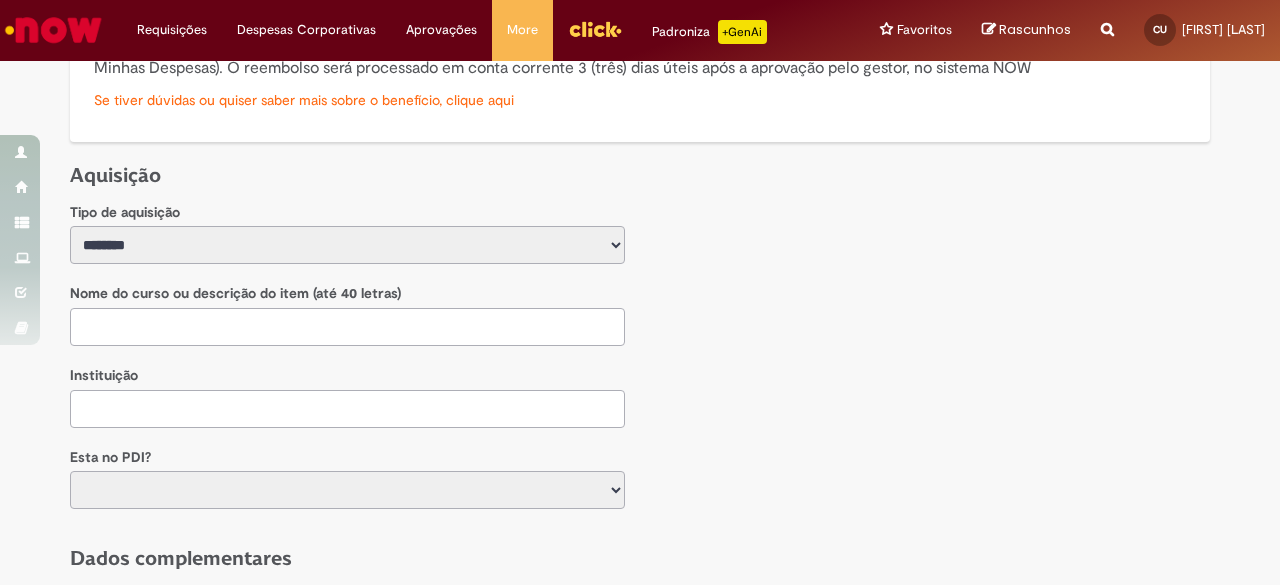 click at bounding box center (347, 327) 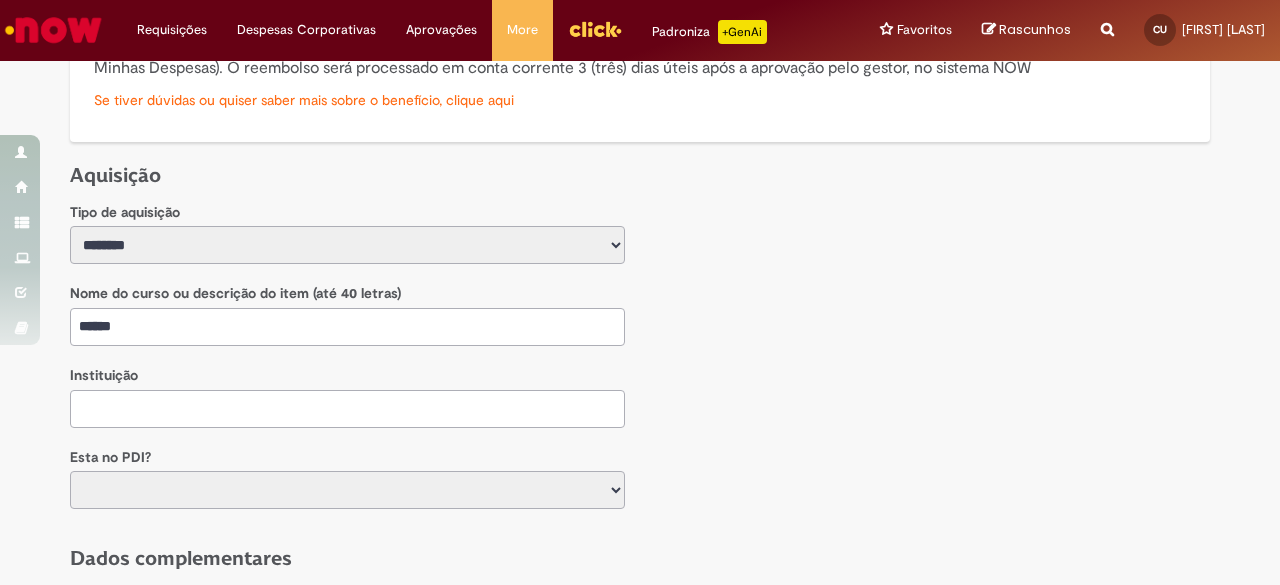 type on "******" 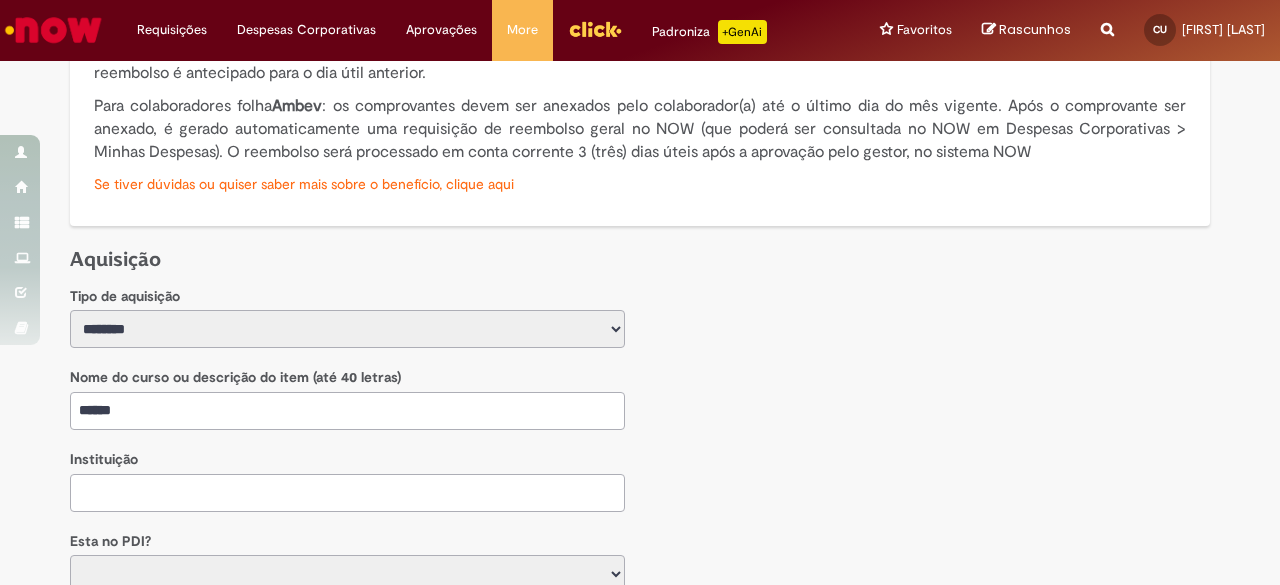 scroll, scrollTop: 200, scrollLeft: 0, axis: vertical 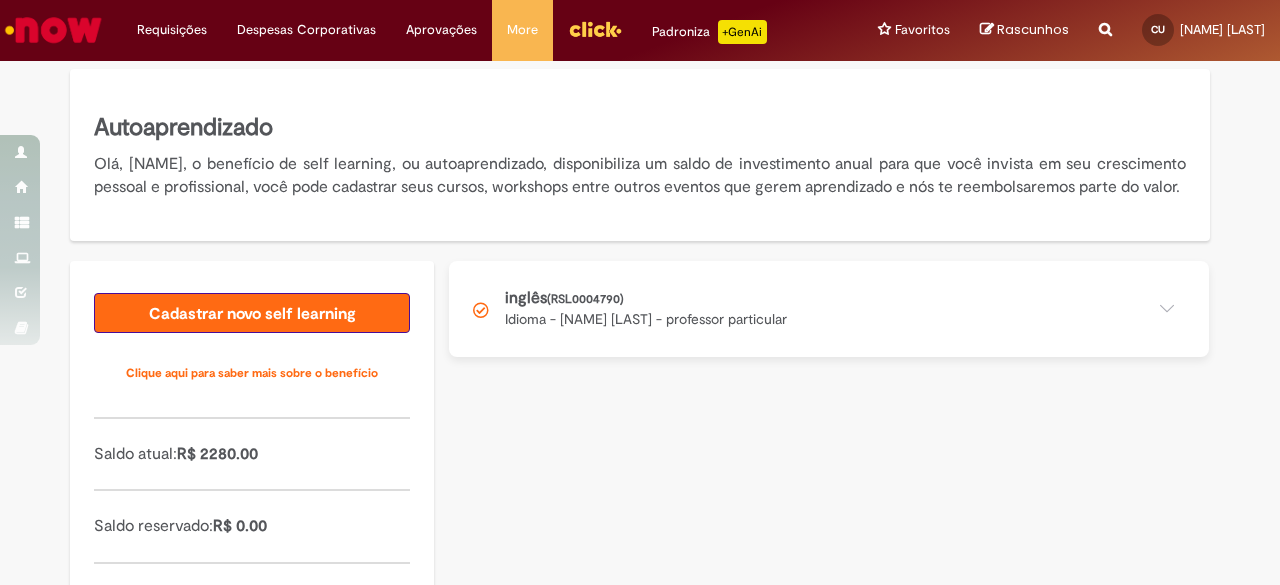click on "Cadastrar novo self learning" at bounding box center (252, 313) 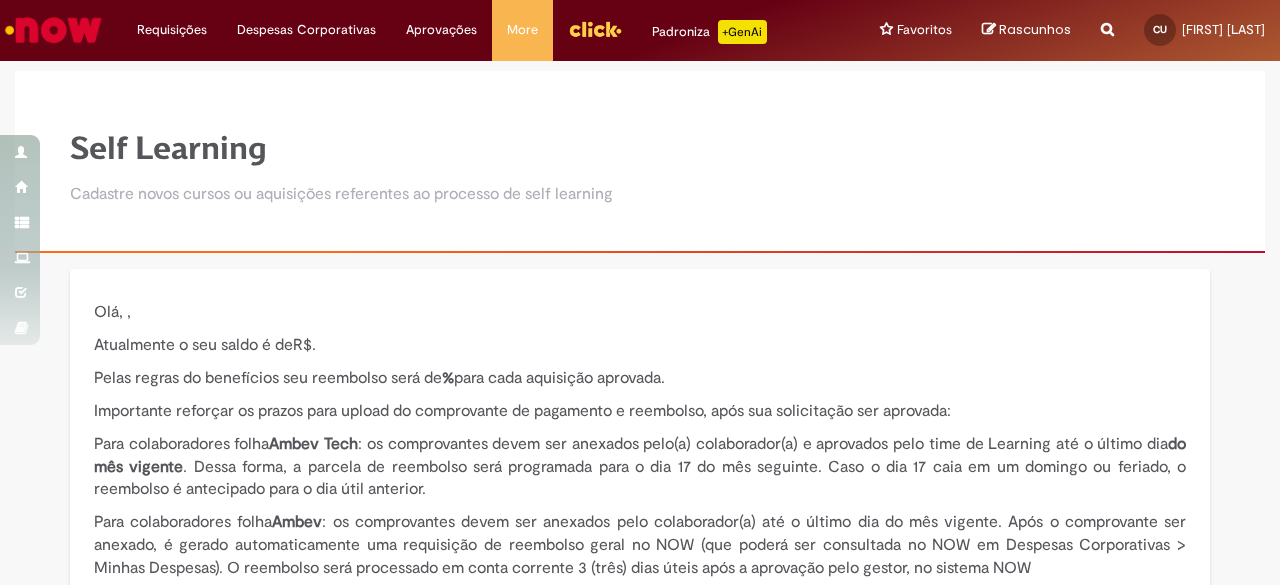 scroll, scrollTop: 0, scrollLeft: 0, axis: both 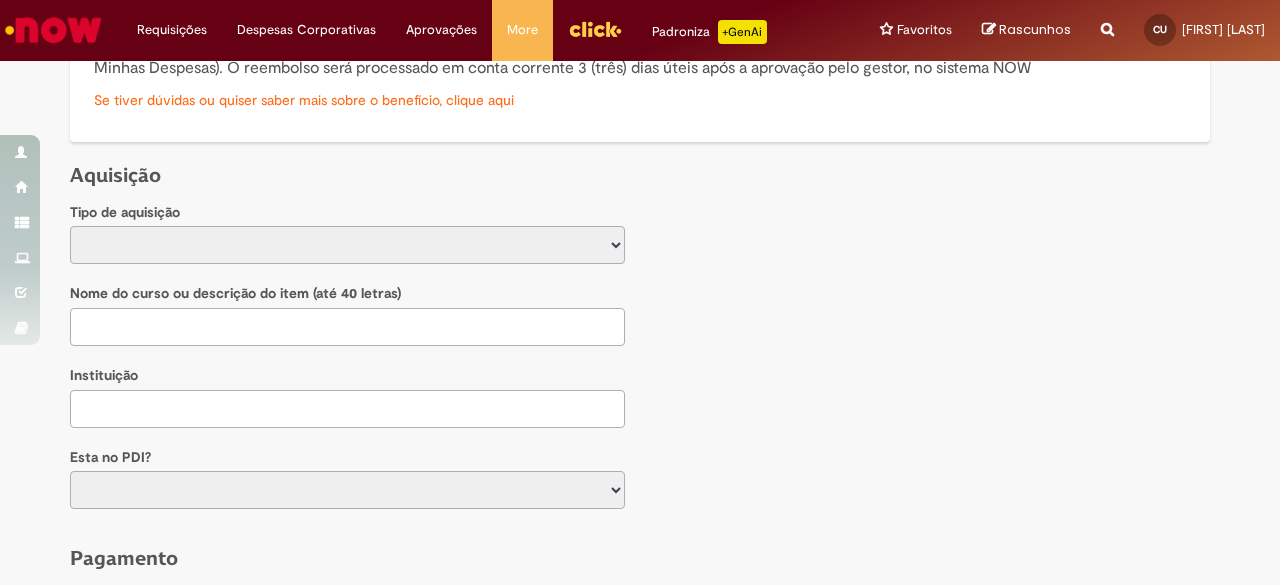 click at bounding box center [347, 409] 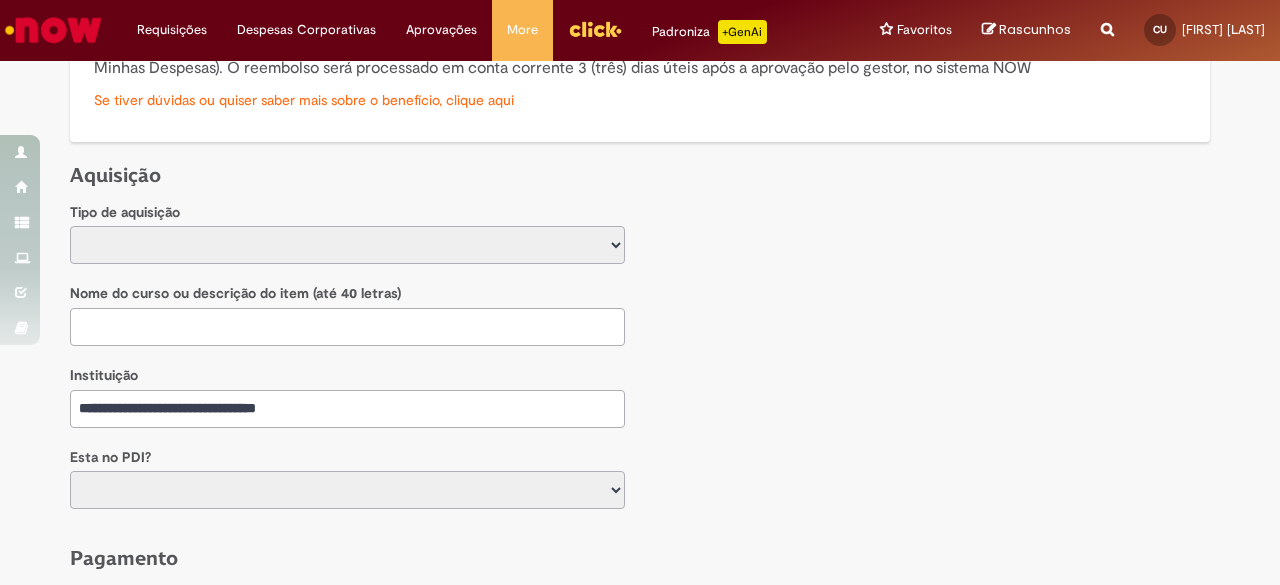 type on "**********" 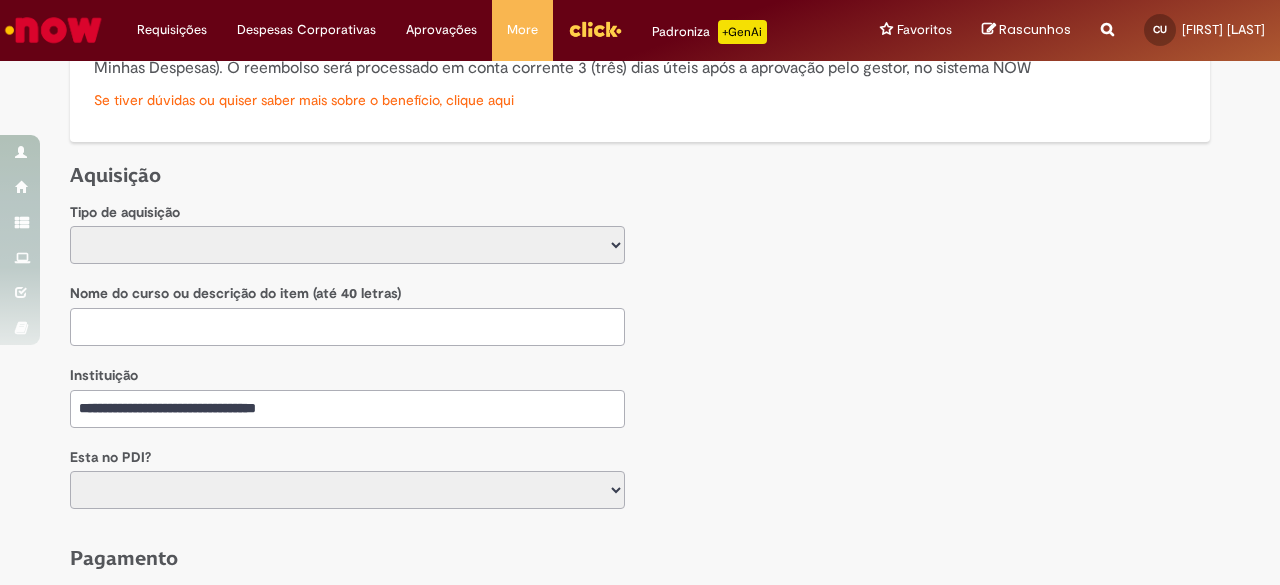 click on "*** ***" at bounding box center [347, 490] 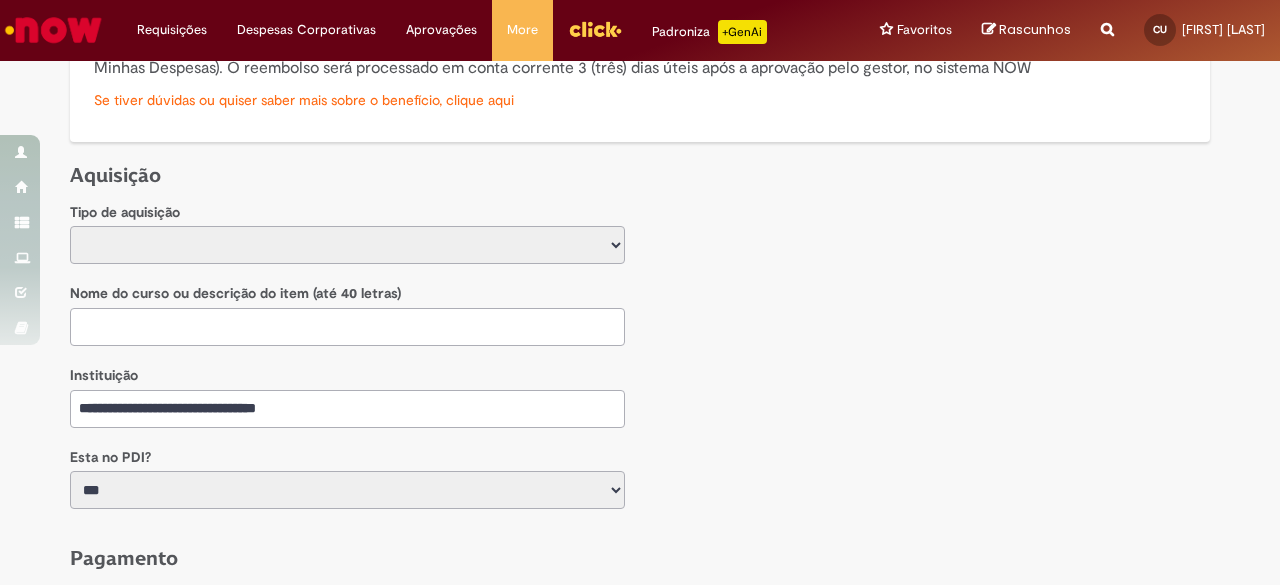 click on "*** ***" at bounding box center (347, 490) 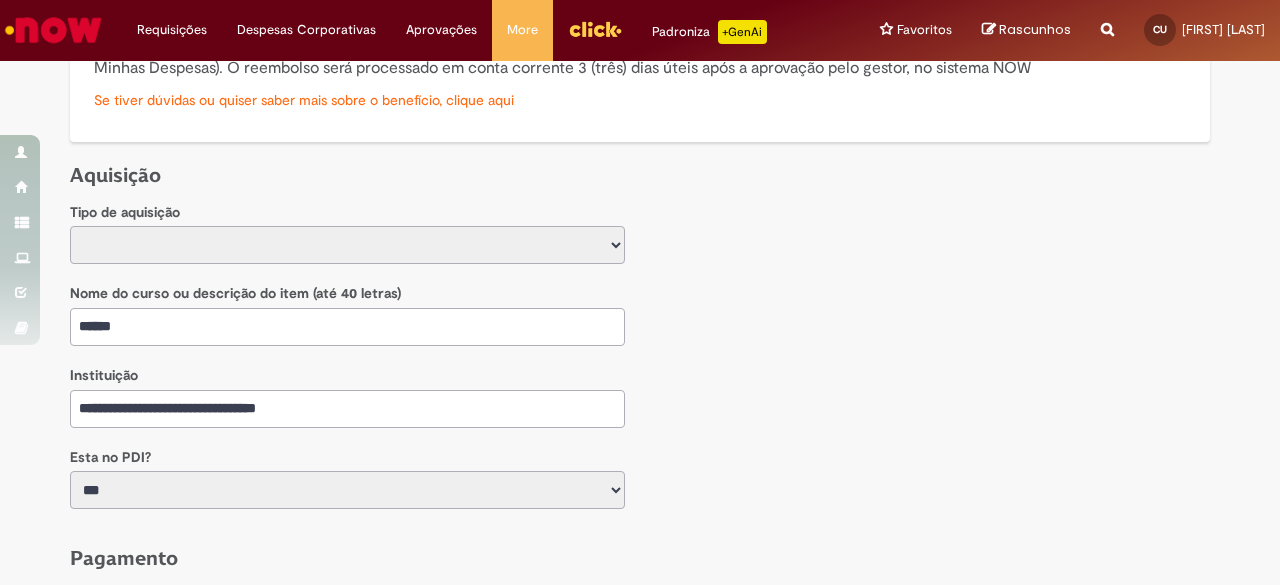type on "******" 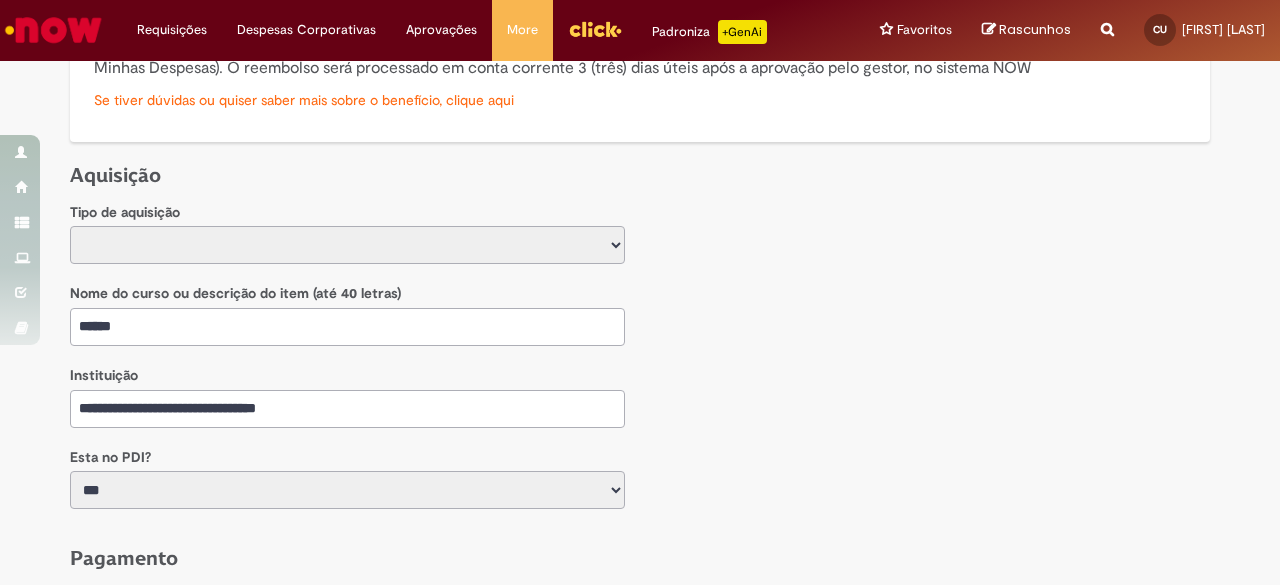 click on "**********" at bounding box center [347, 245] 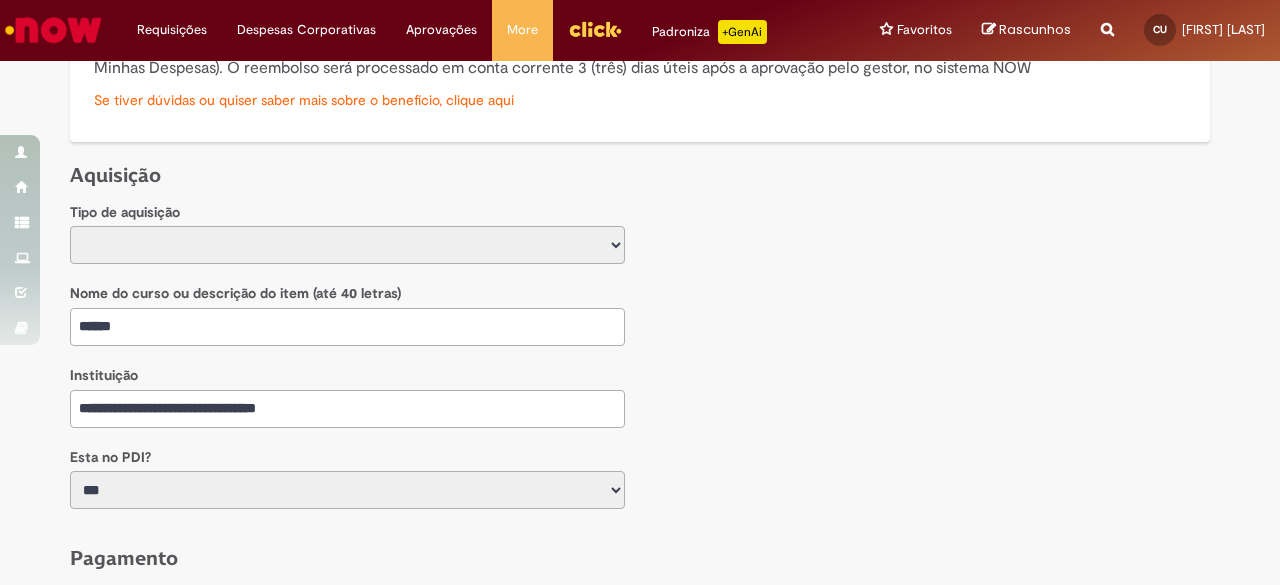 select on "****" 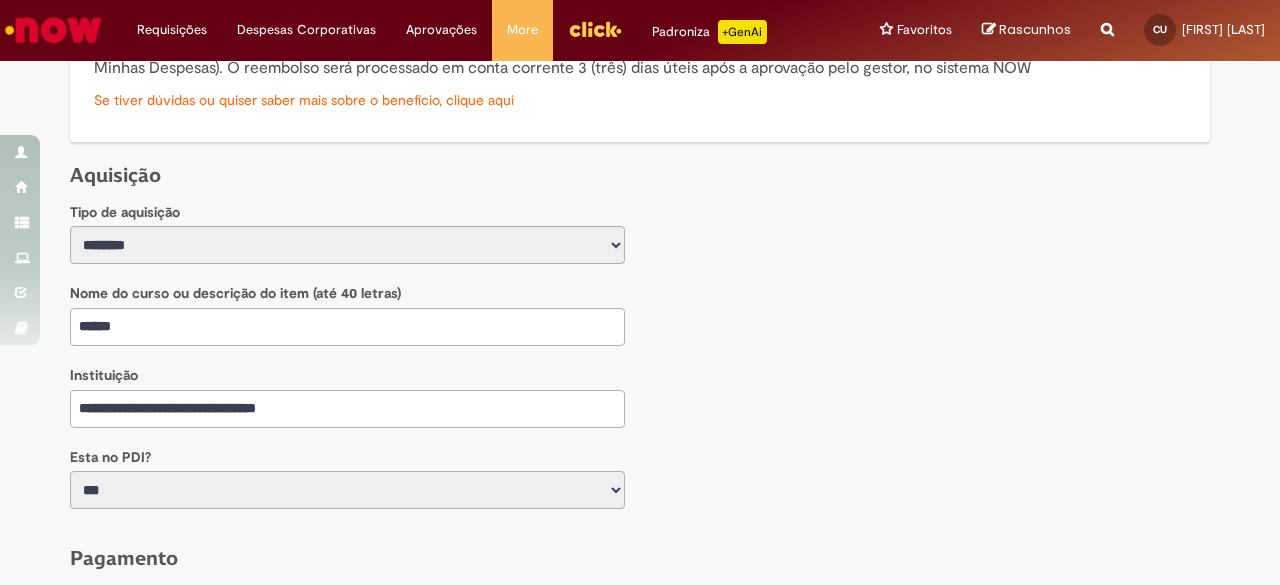 click on "**********" at bounding box center (347, 245) 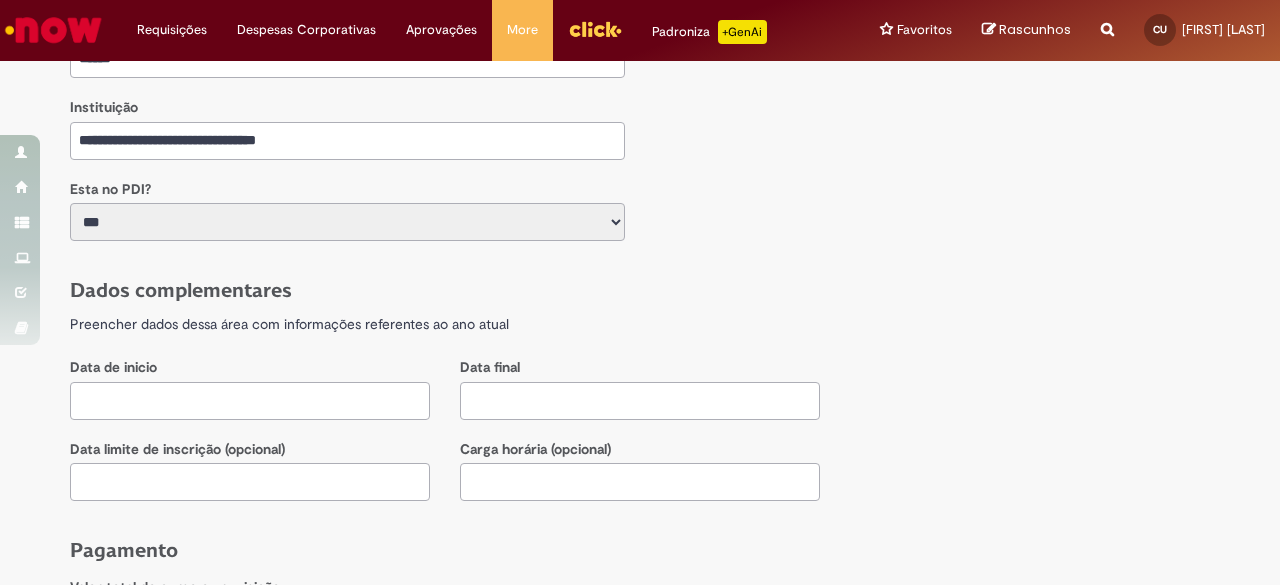 scroll, scrollTop: 800, scrollLeft: 0, axis: vertical 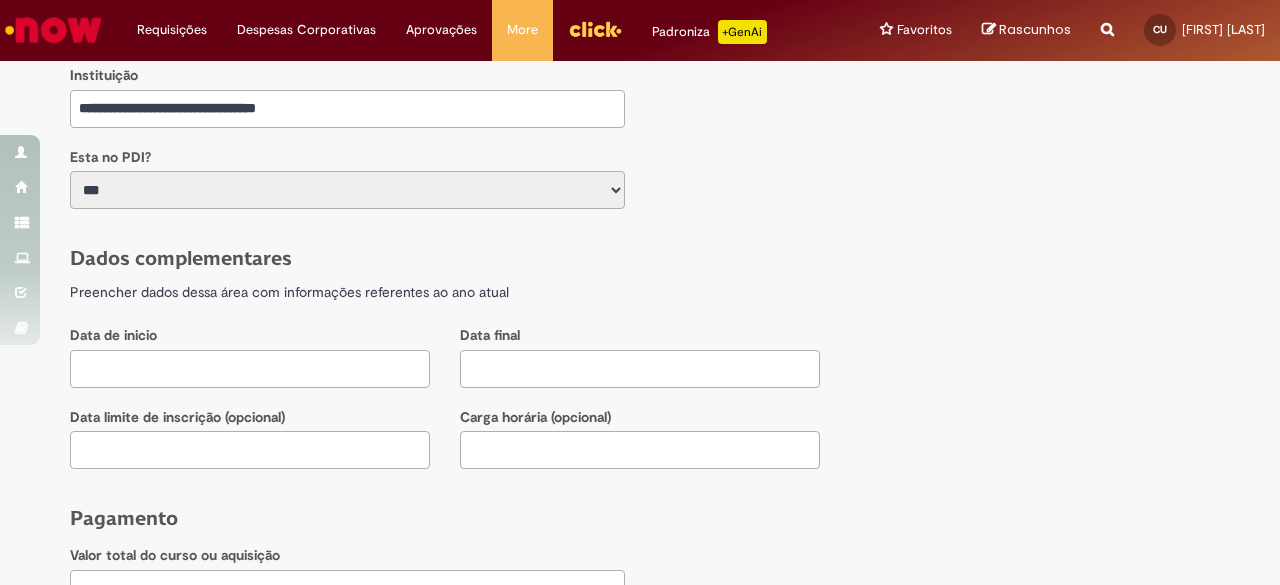 click at bounding box center [250, 369] 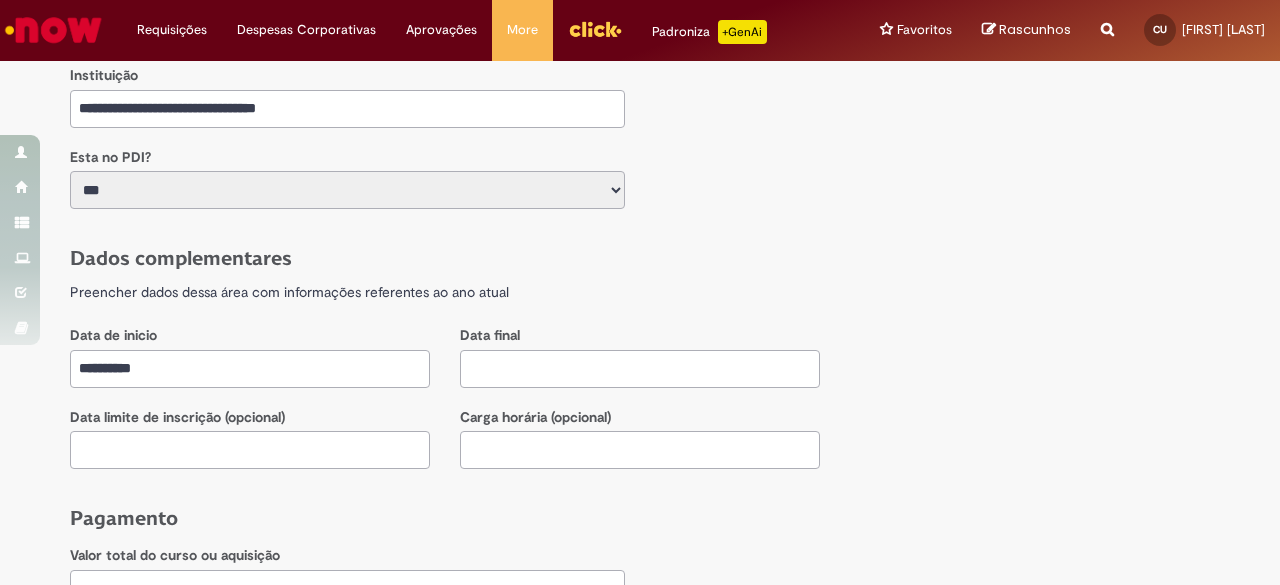 type on "**********" 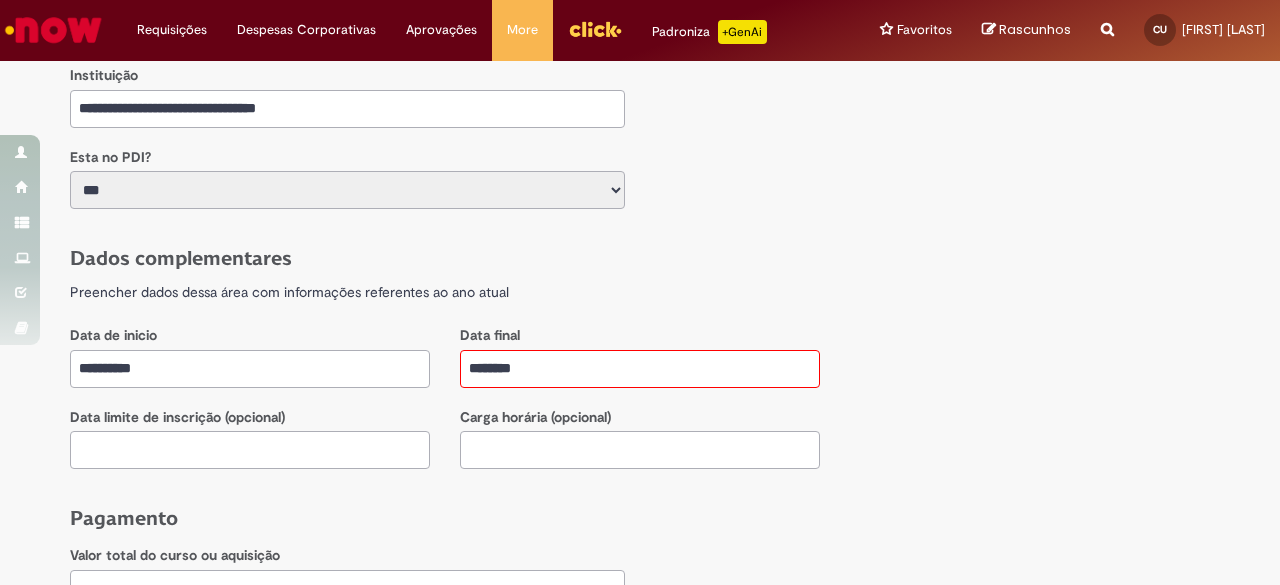 type on "********" 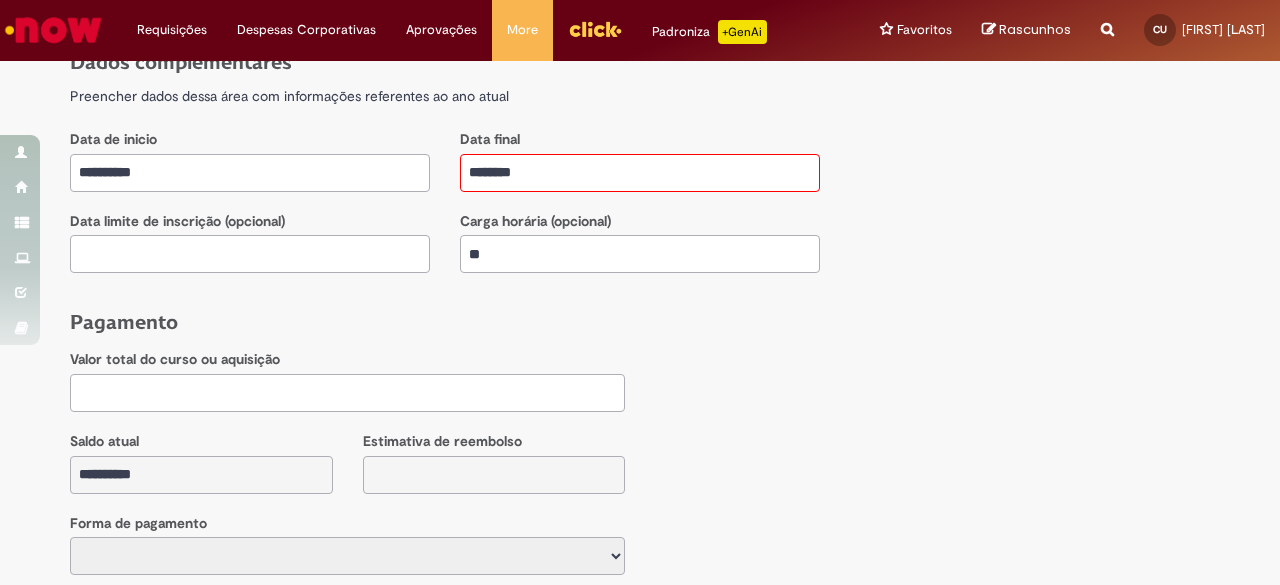 scroll, scrollTop: 1000, scrollLeft: 0, axis: vertical 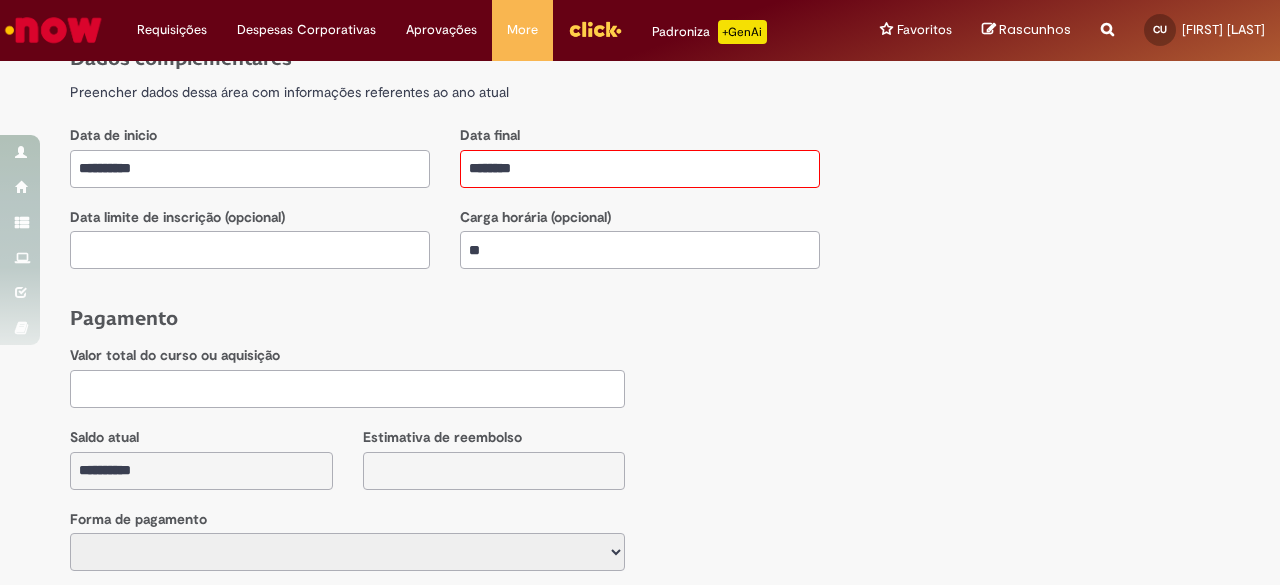type on "**" 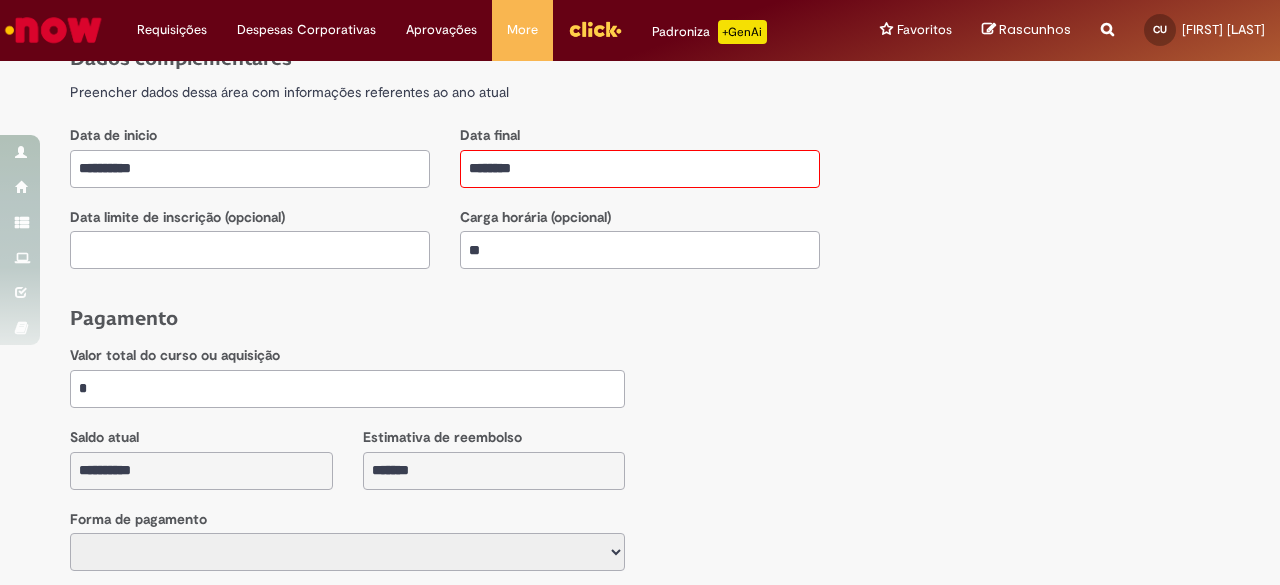 type on "**" 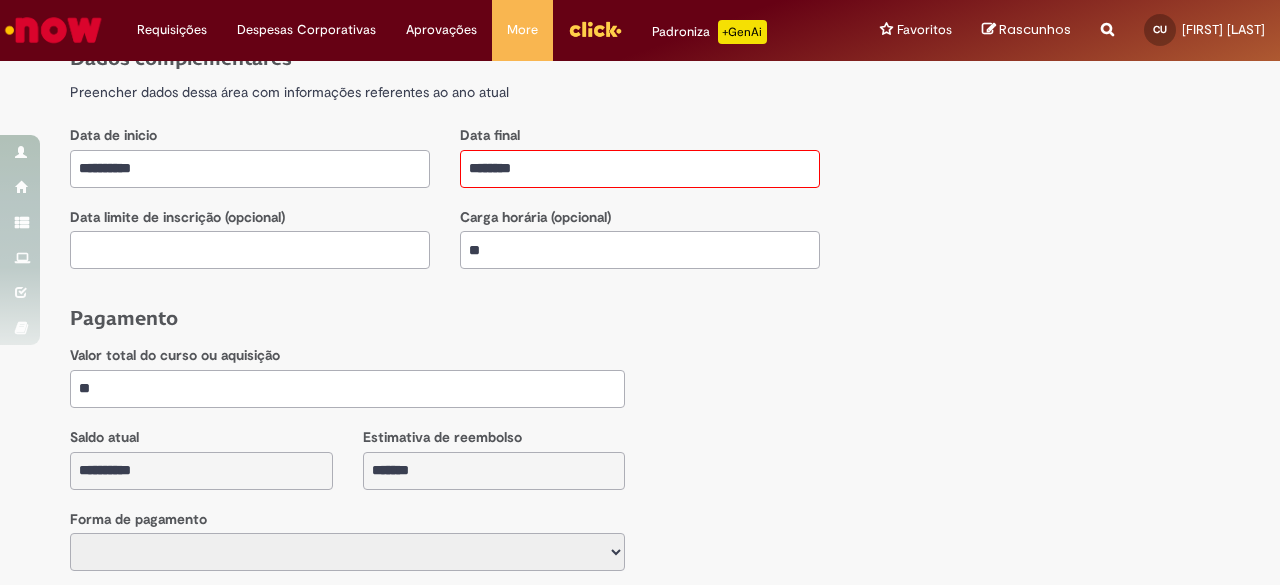 type on "***" 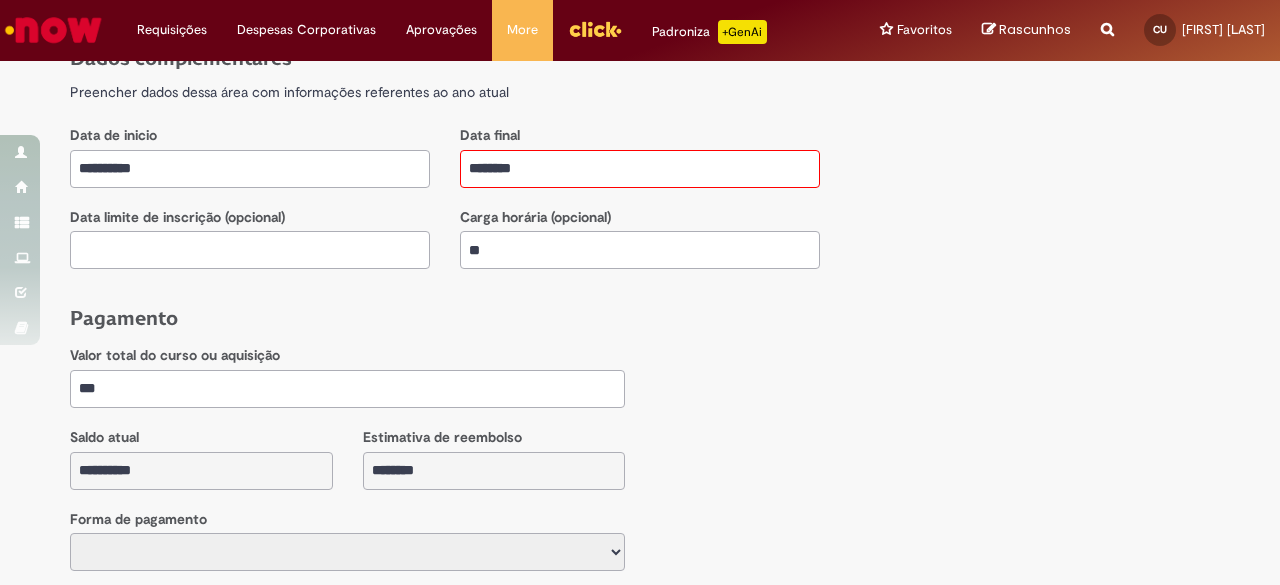 type on "****" 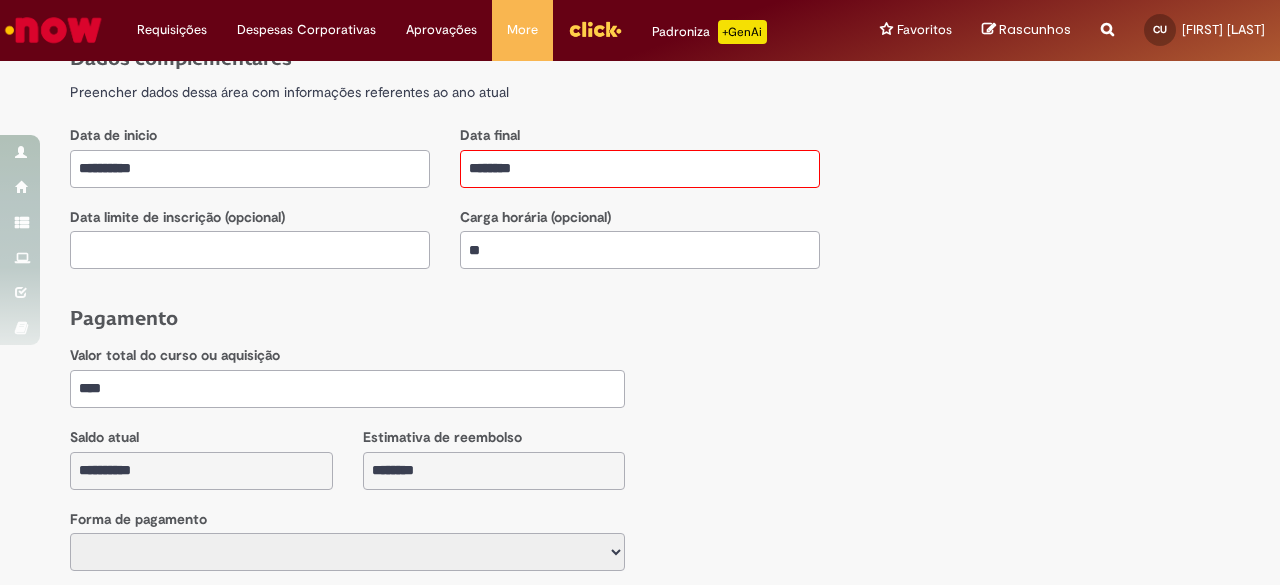 type on "*********" 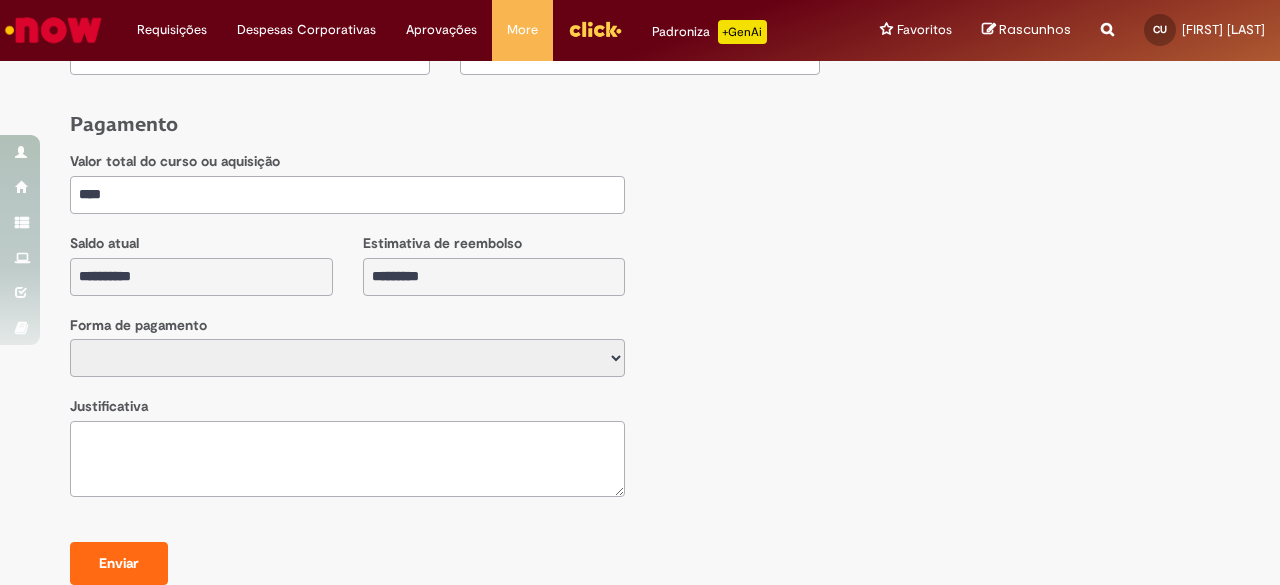 scroll, scrollTop: 1200, scrollLeft: 0, axis: vertical 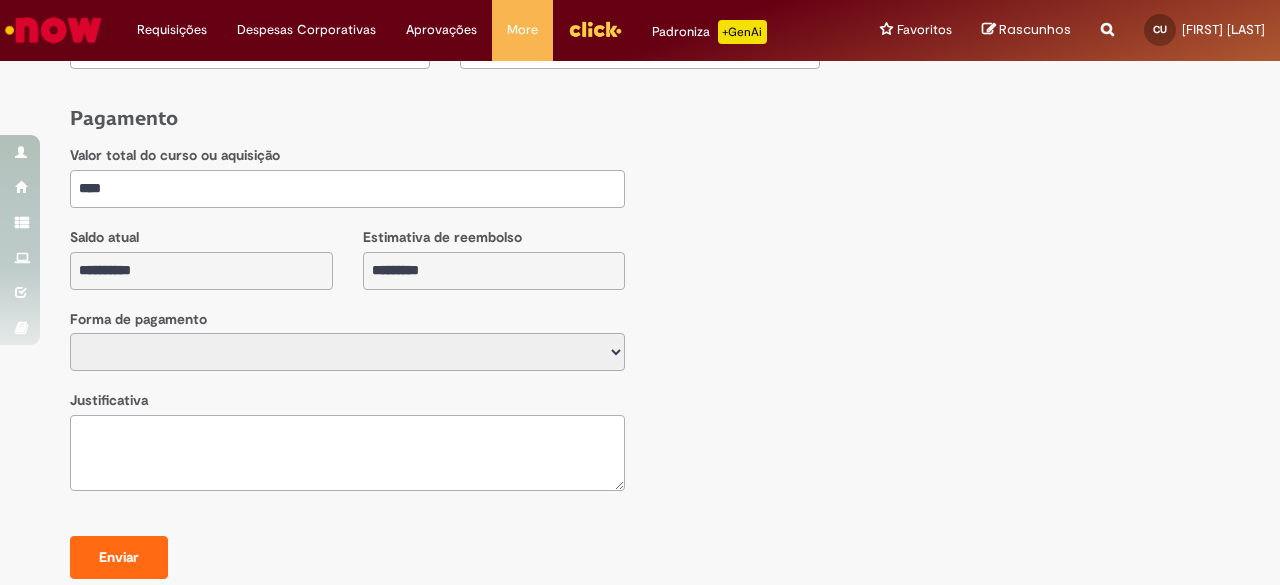 type on "****" 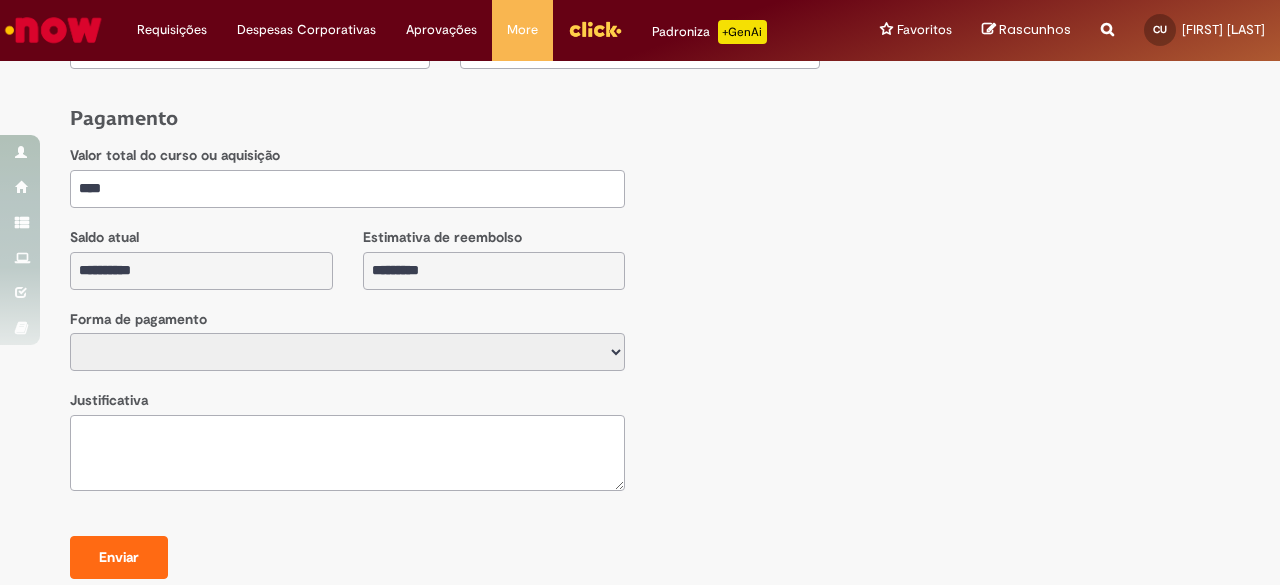 click on "**********" at bounding box center [347, 352] 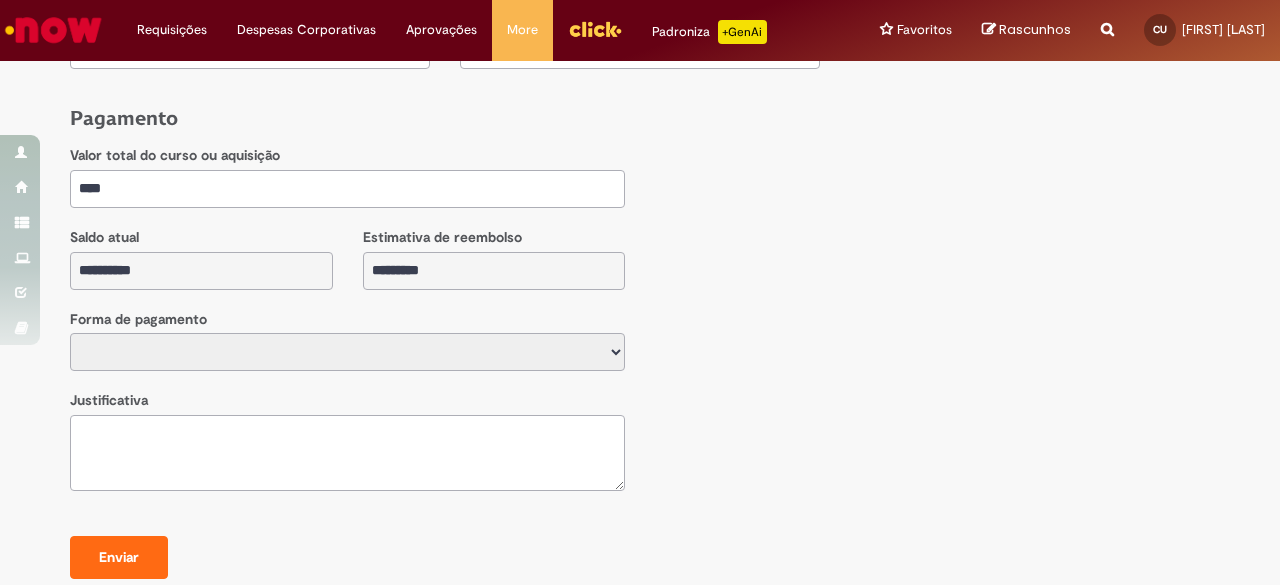 select on "*" 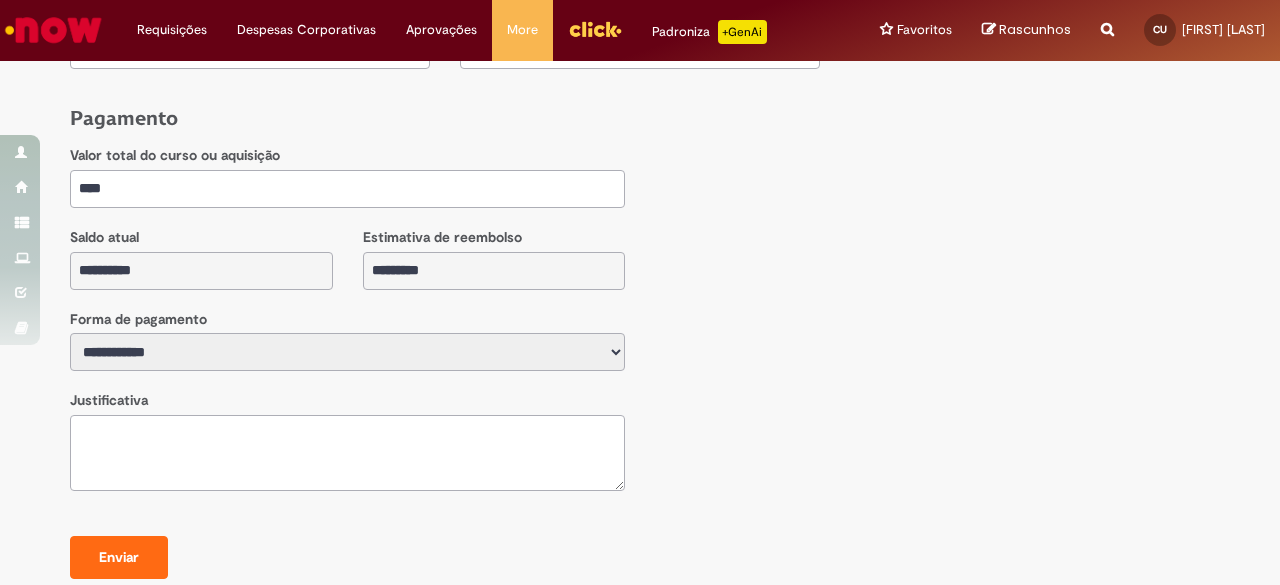 click on "**********" at bounding box center [347, 352] 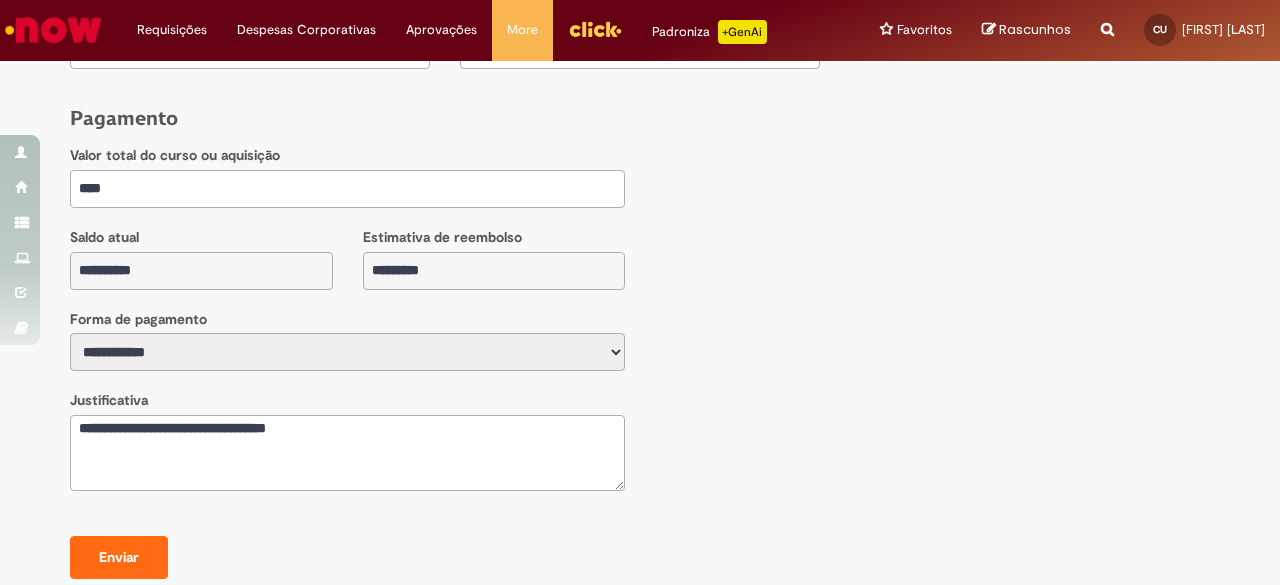 type on "**********" 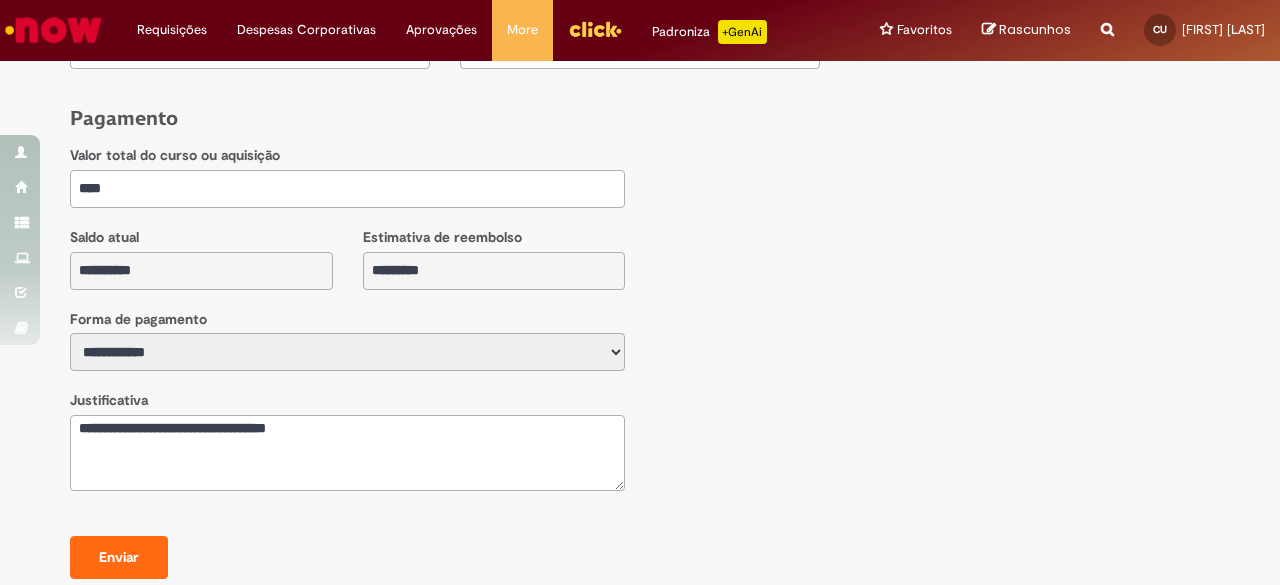 click on "**********" at bounding box center (347, 352) 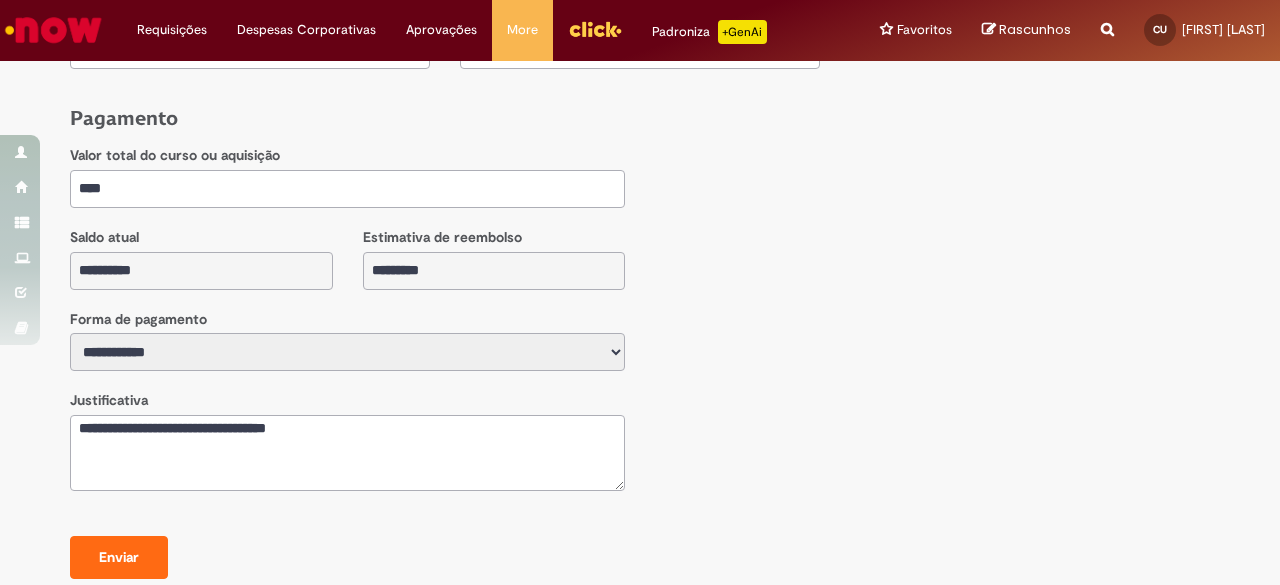 click on "**********" at bounding box center (640, 347) 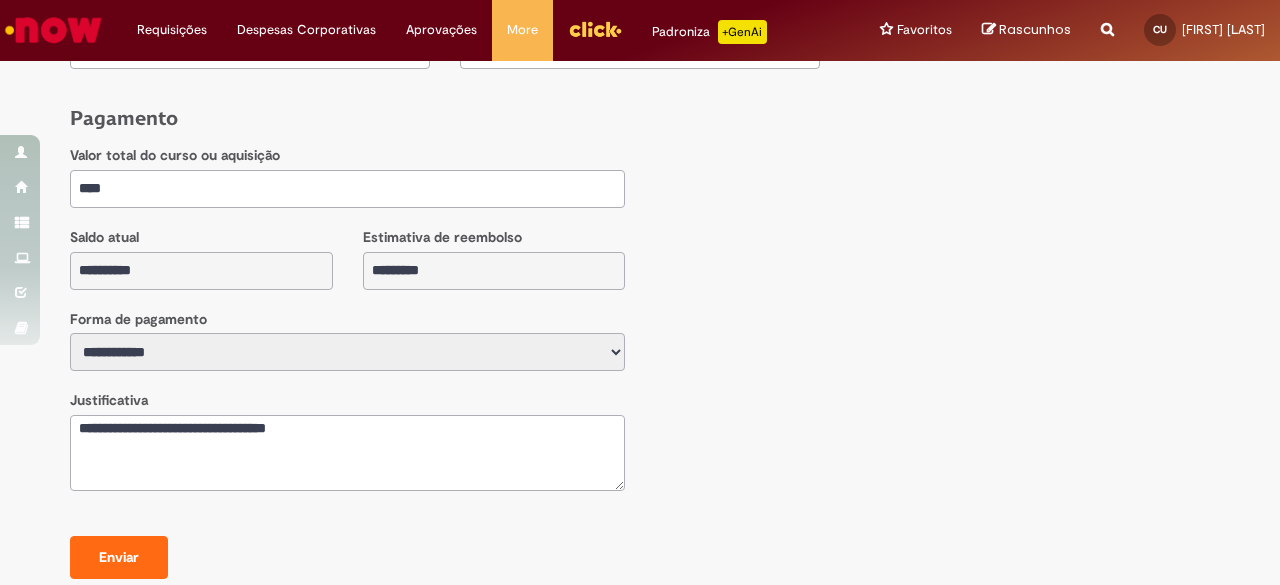 scroll, scrollTop: 1224, scrollLeft: 0, axis: vertical 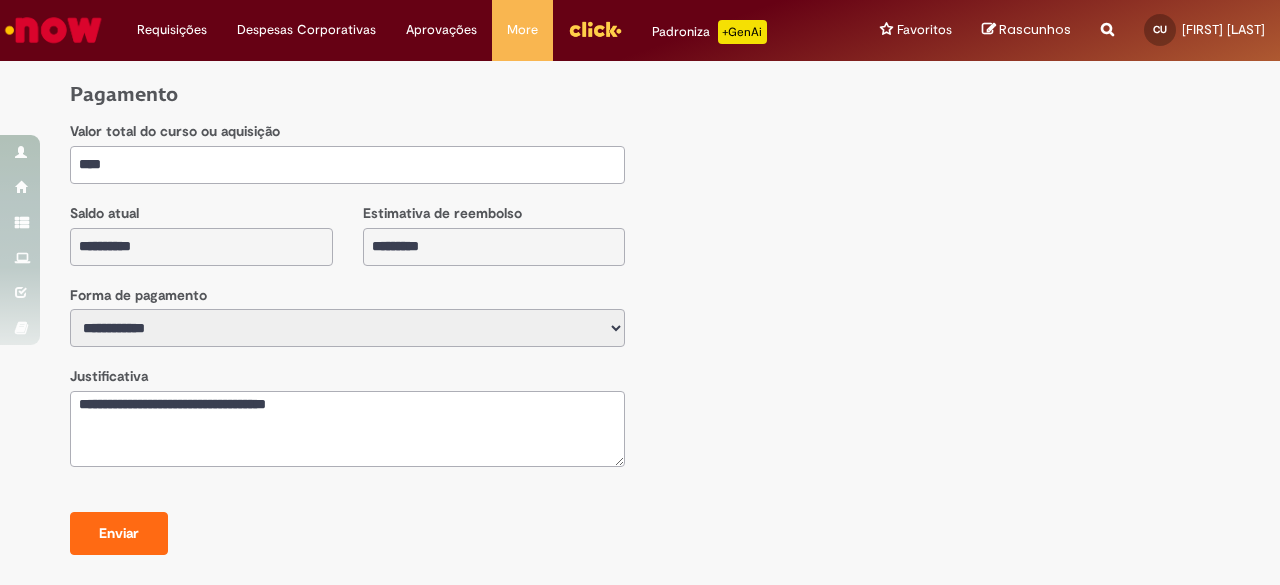 click on "Enviar" at bounding box center (119, 534) 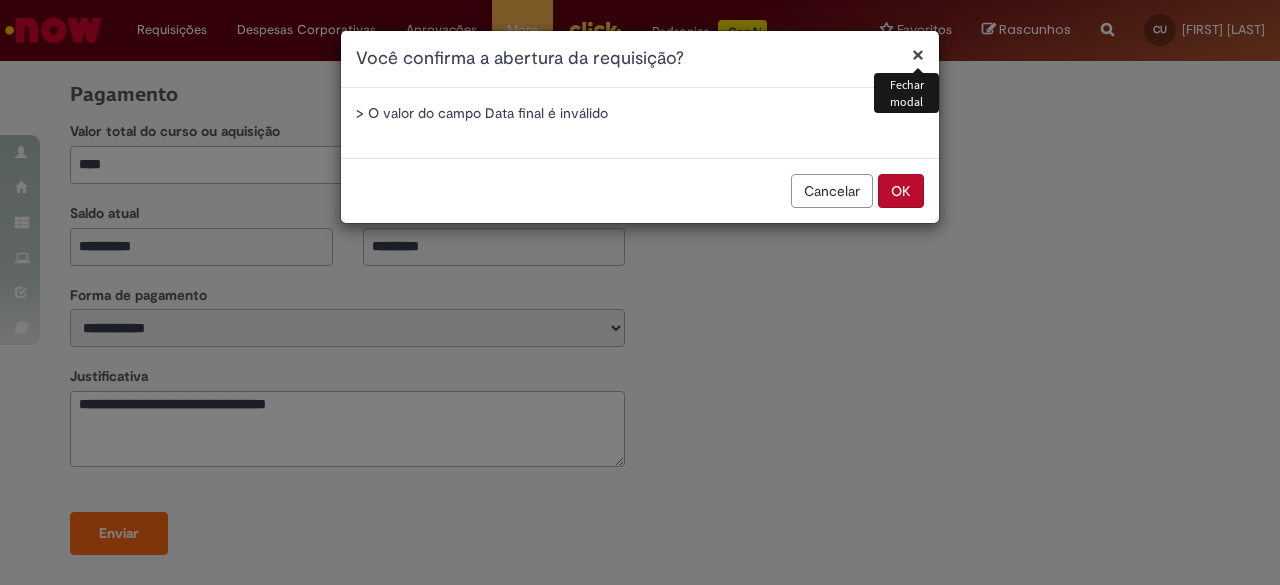 click on "OK" at bounding box center [901, 191] 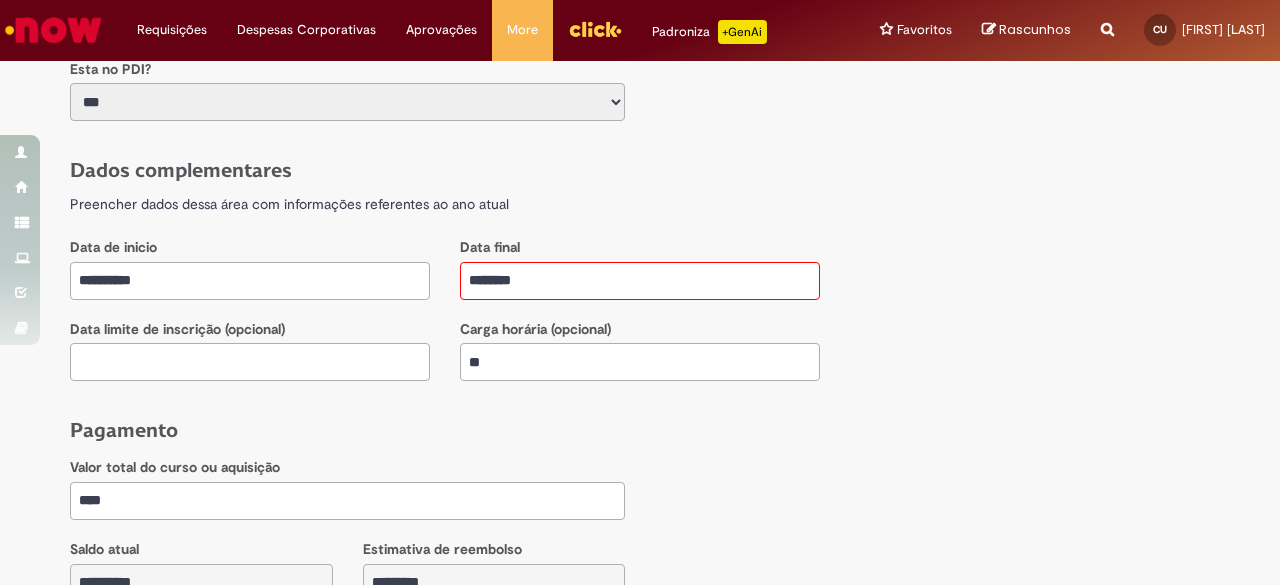 scroll, scrollTop: 900, scrollLeft: 0, axis: vertical 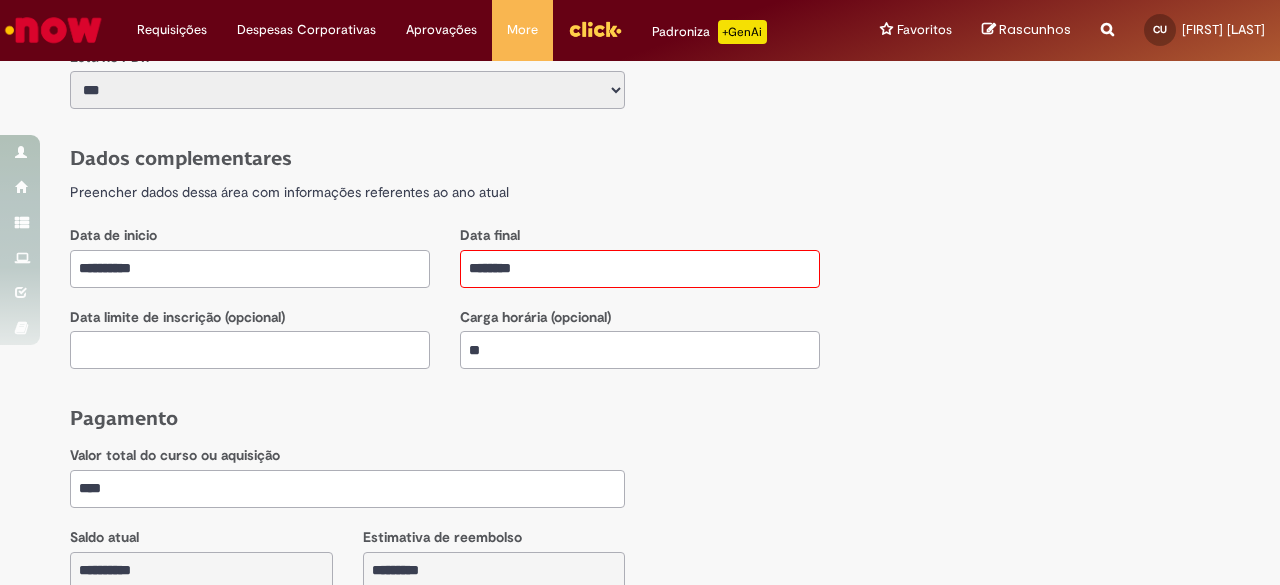 click on "********" at bounding box center (640, 269) 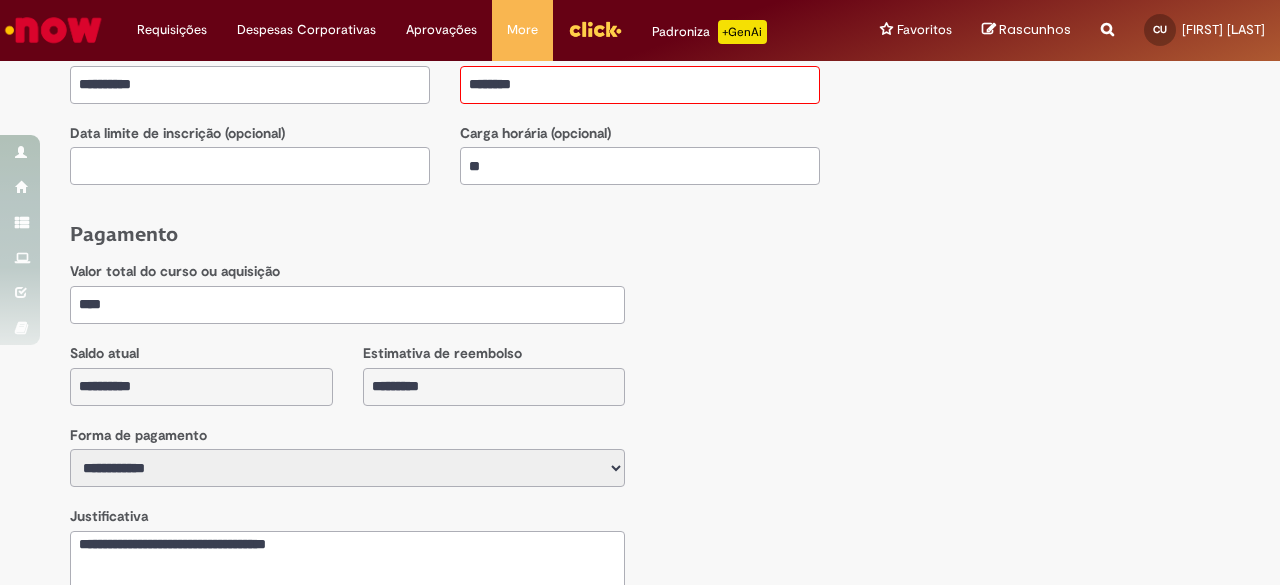 scroll, scrollTop: 1224, scrollLeft: 0, axis: vertical 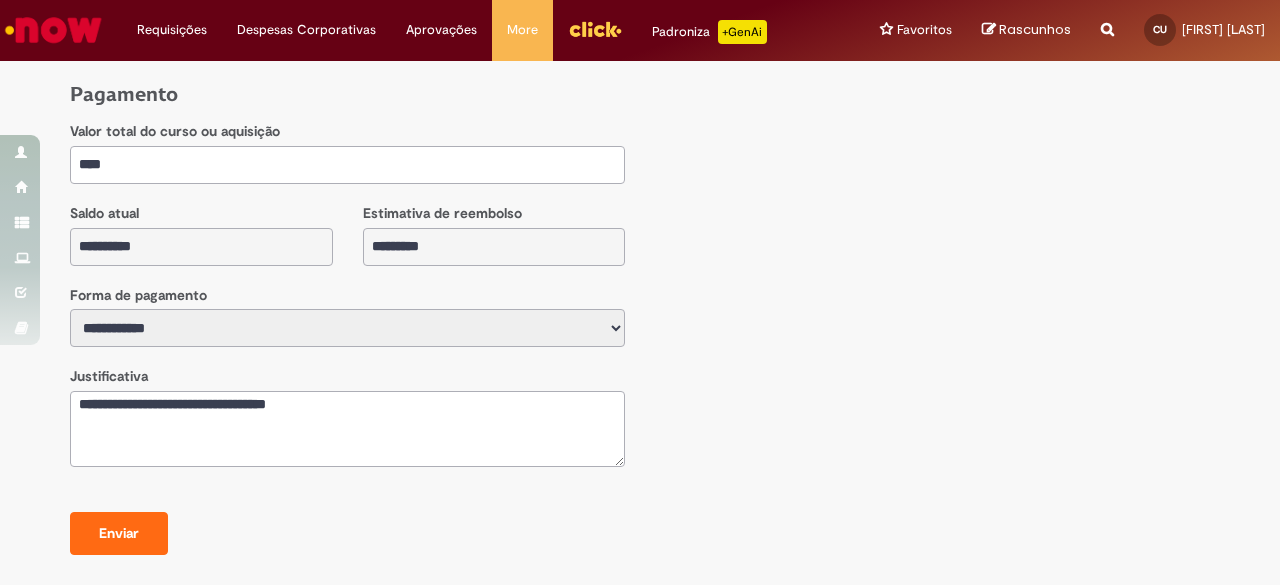 click on "Enviar" at bounding box center (640, 536) 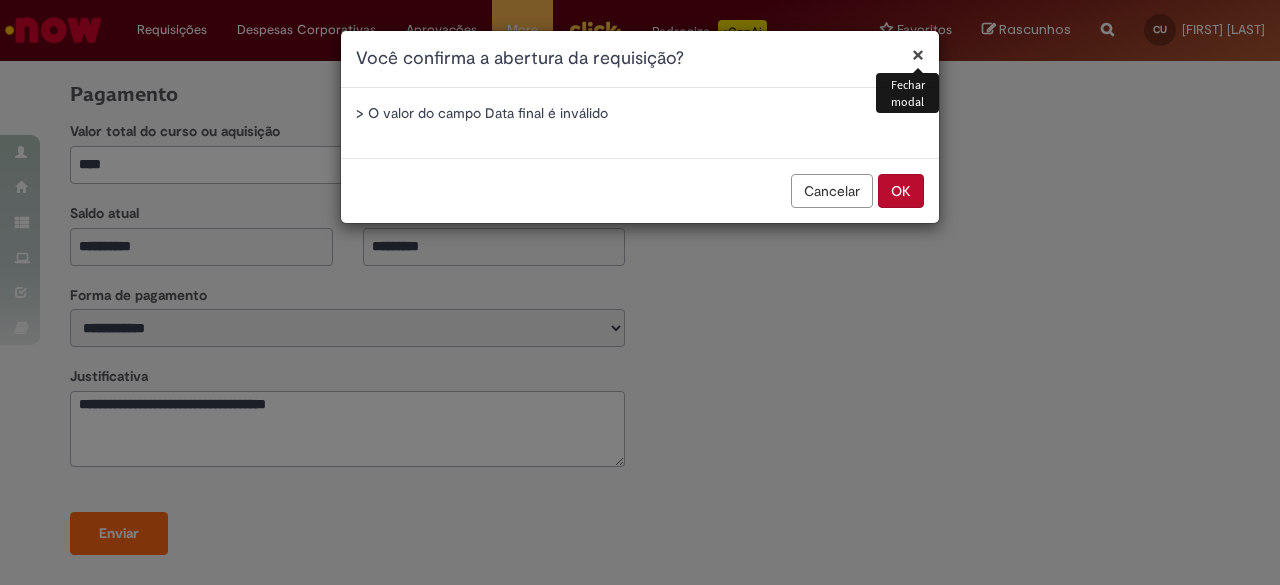 click on "OK" at bounding box center (901, 191) 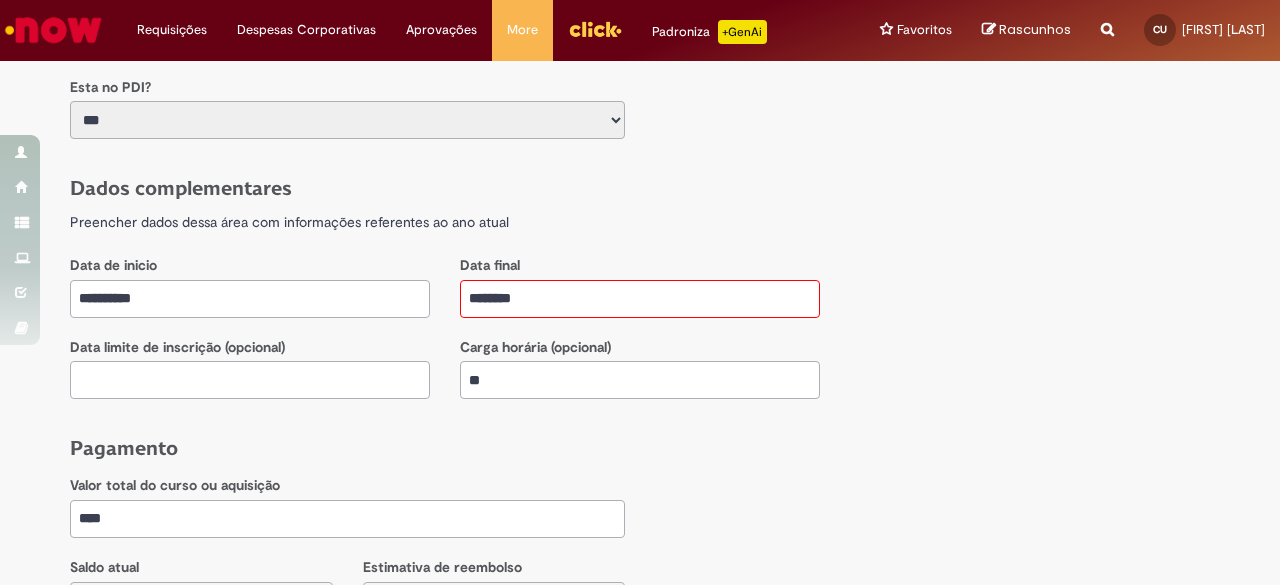 scroll, scrollTop: 824, scrollLeft: 0, axis: vertical 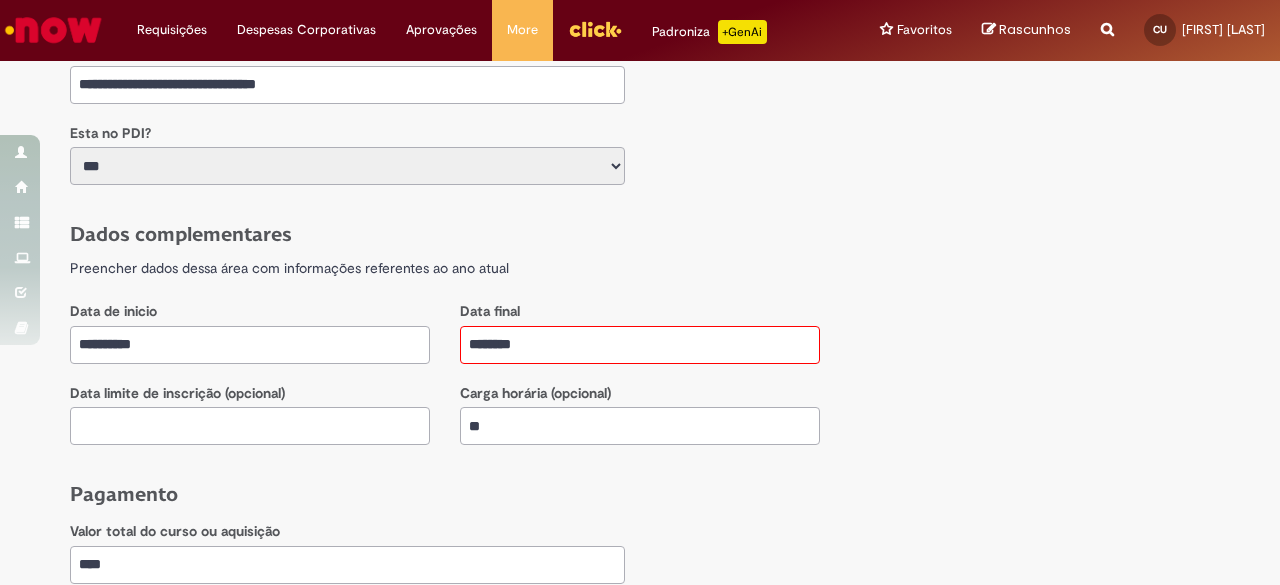 click on "********" at bounding box center (640, 345) 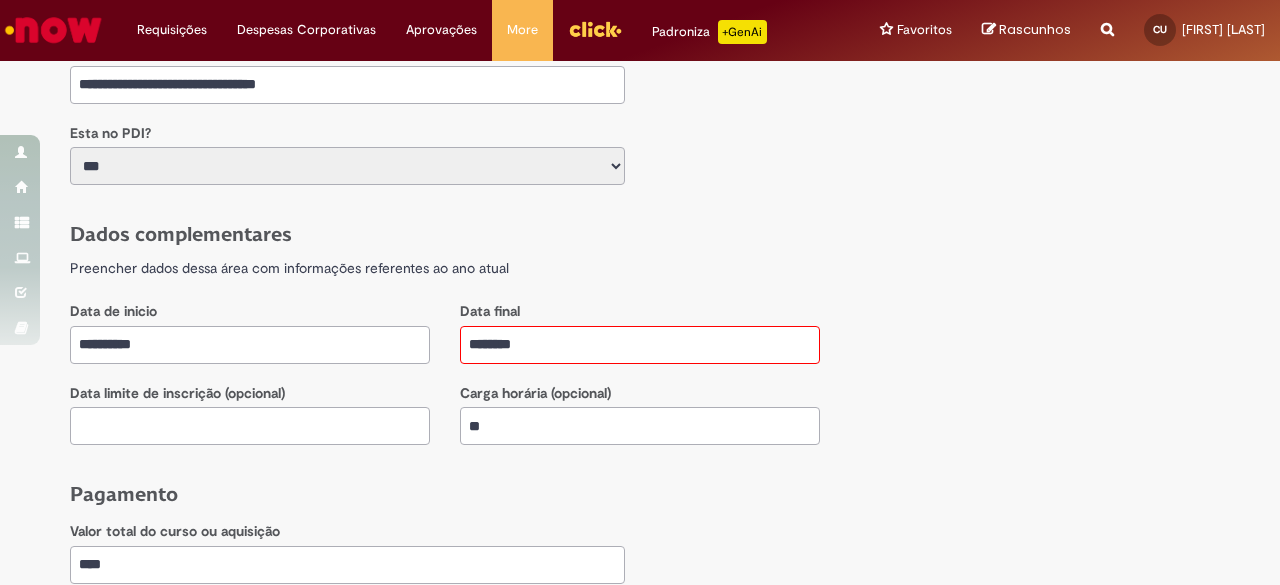 click on "********" at bounding box center [640, 345] 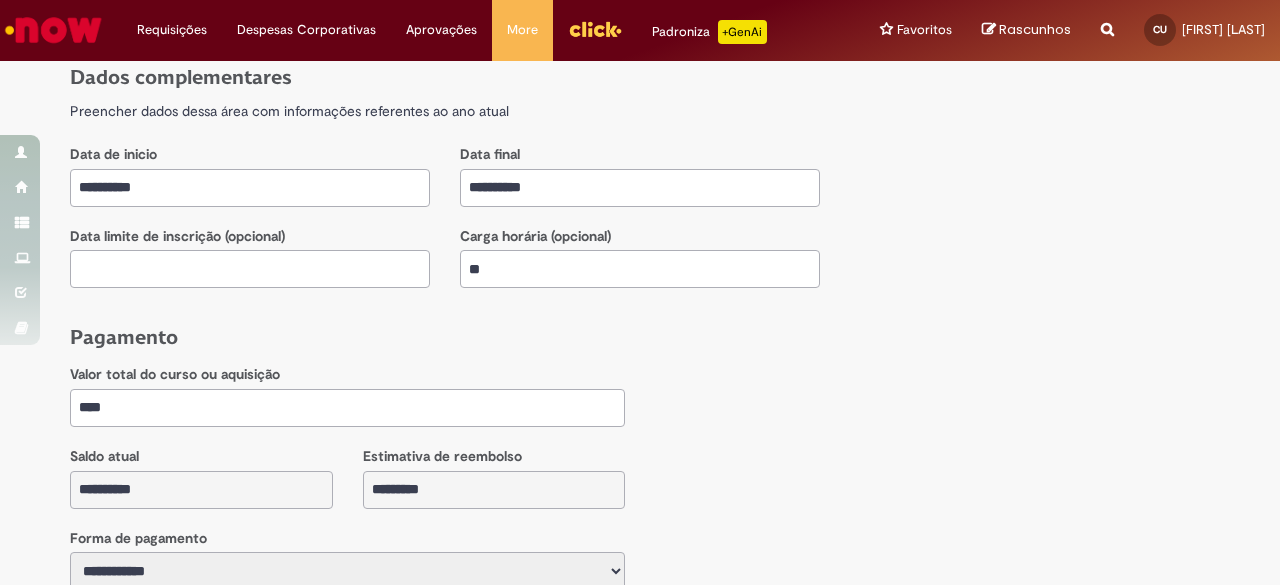 scroll, scrollTop: 1224, scrollLeft: 0, axis: vertical 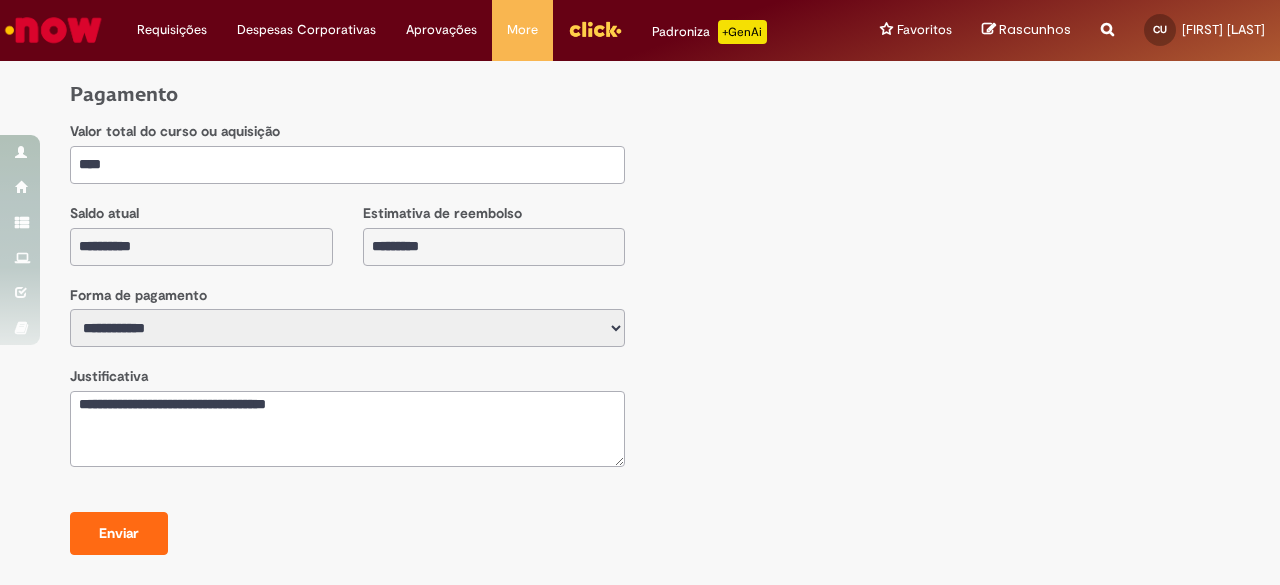 type on "**********" 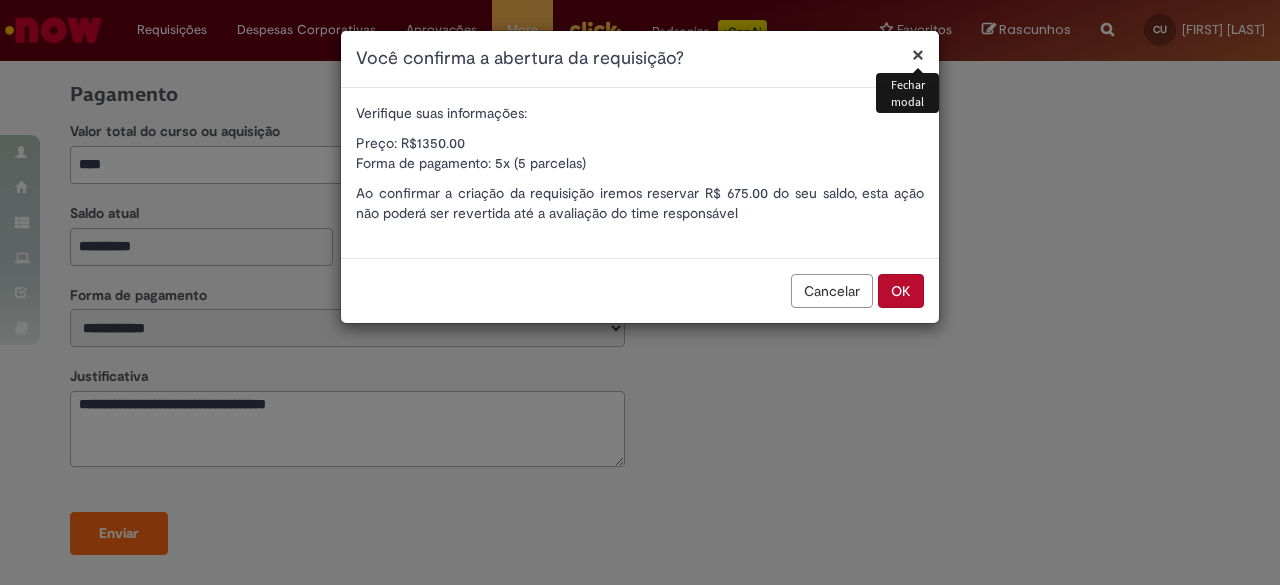 click on "OK" at bounding box center (901, 291) 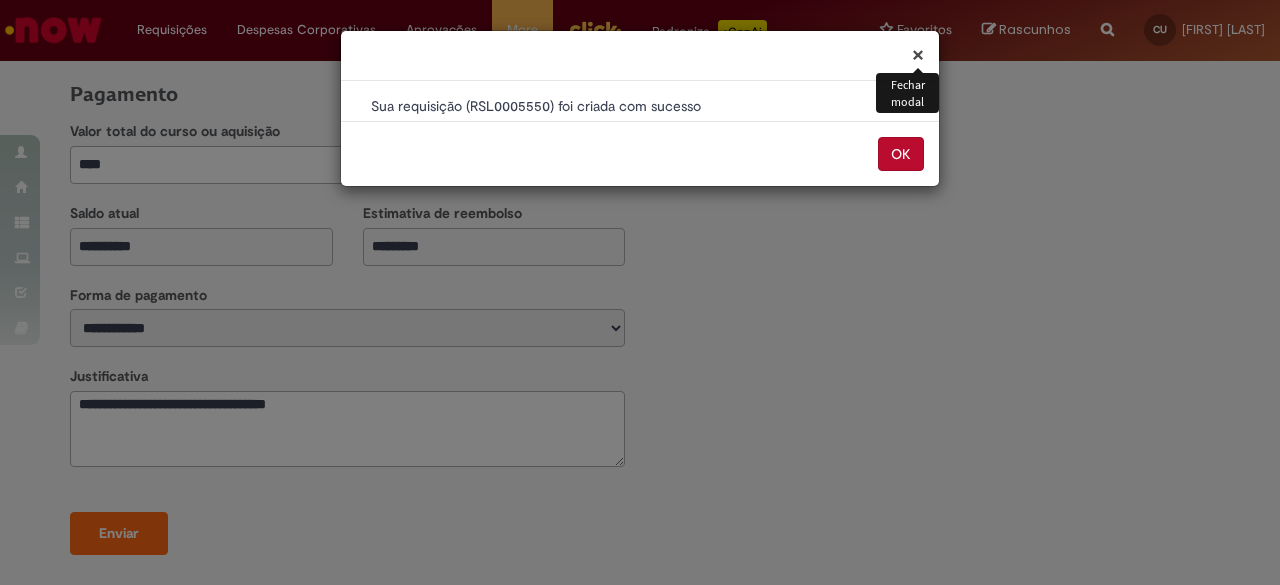 click on "OK" at bounding box center (901, 154) 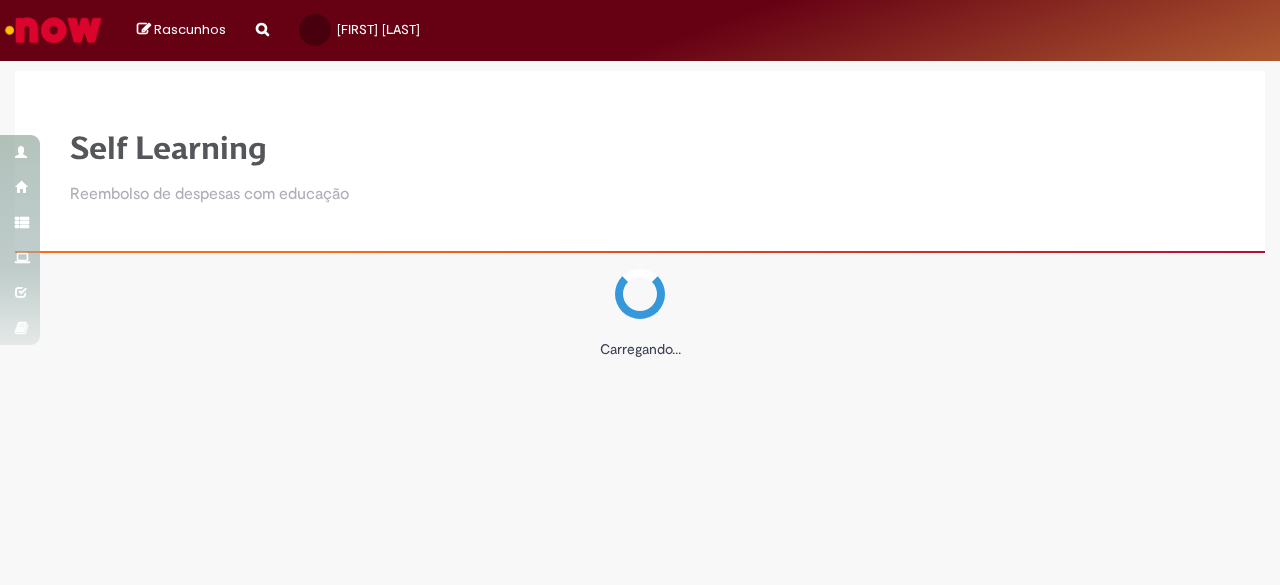 scroll, scrollTop: 0, scrollLeft: 0, axis: both 